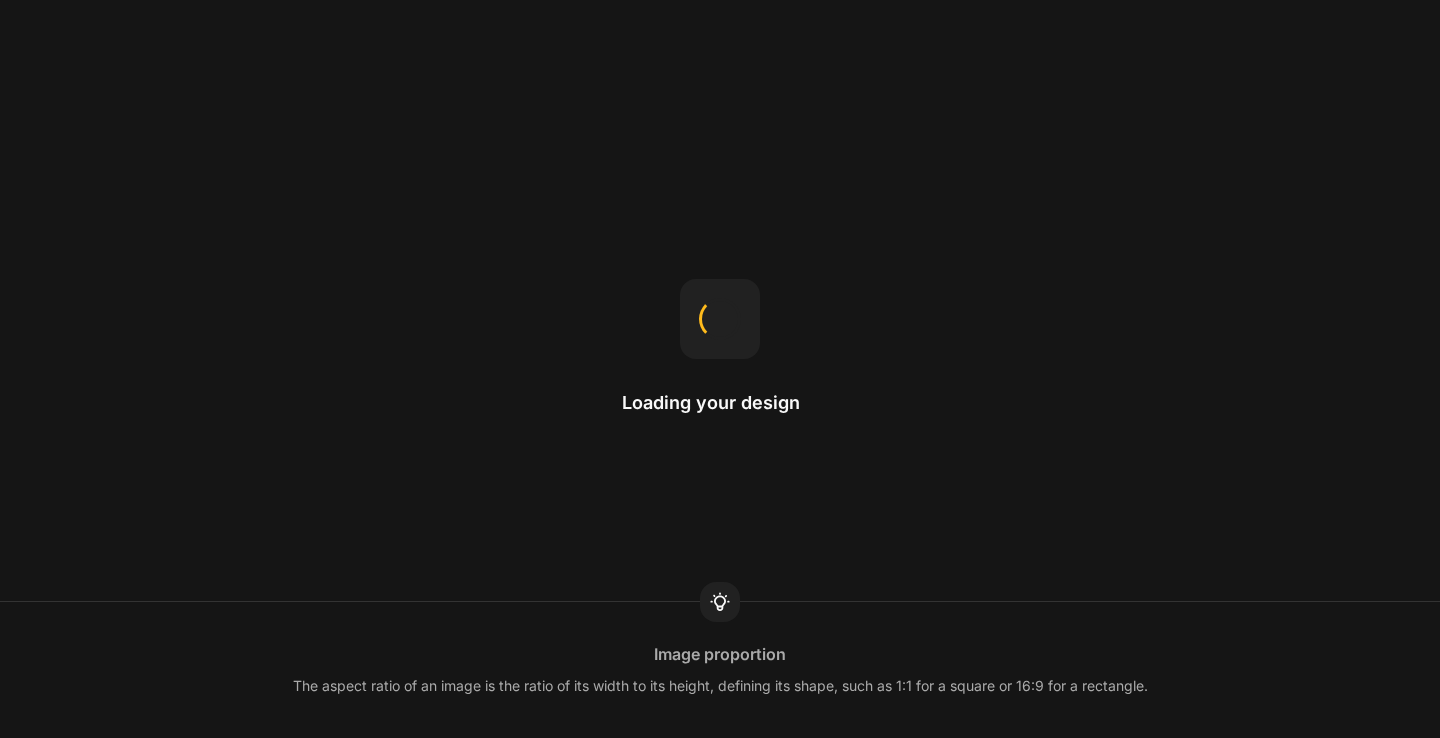 scroll, scrollTop: 0, scrollLeft: 0, axis: both 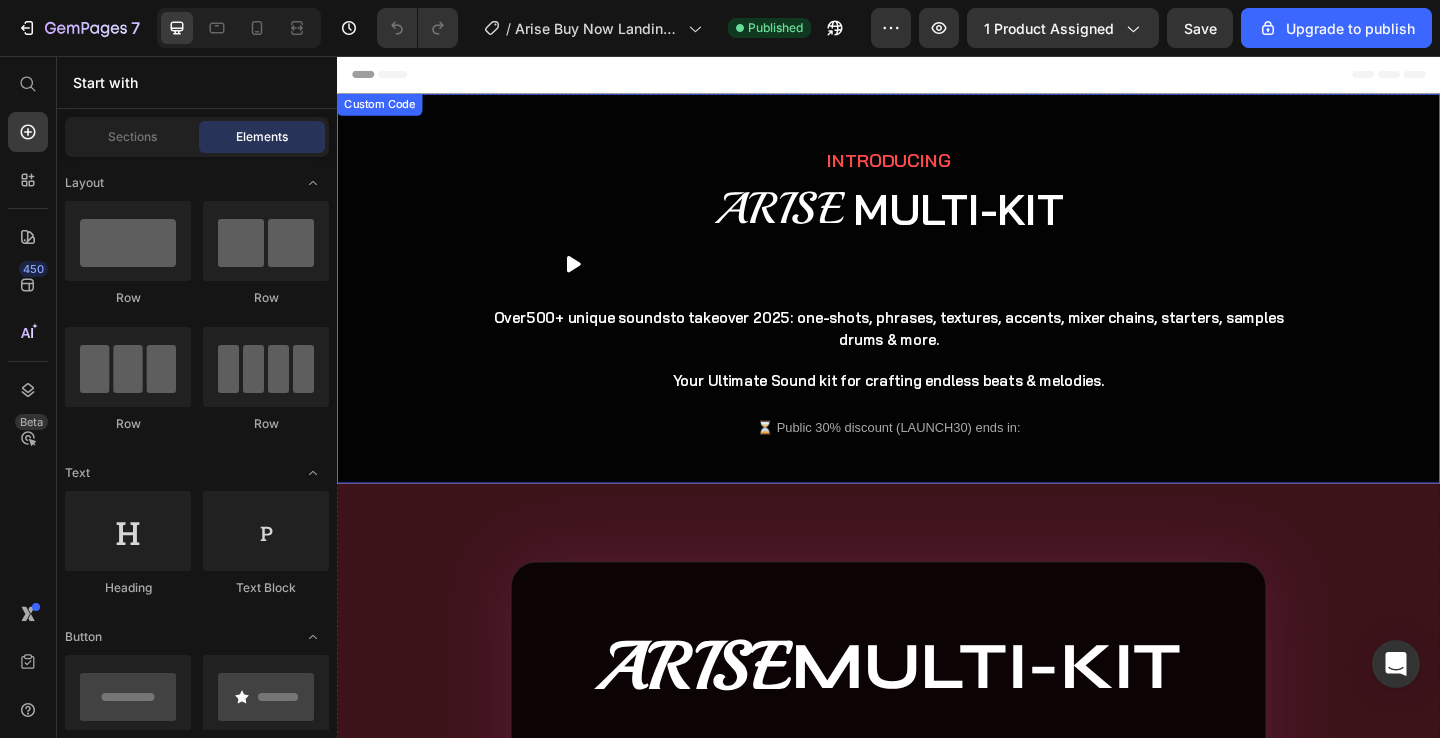 click on "ARISE" at bounding box center [817, 222] 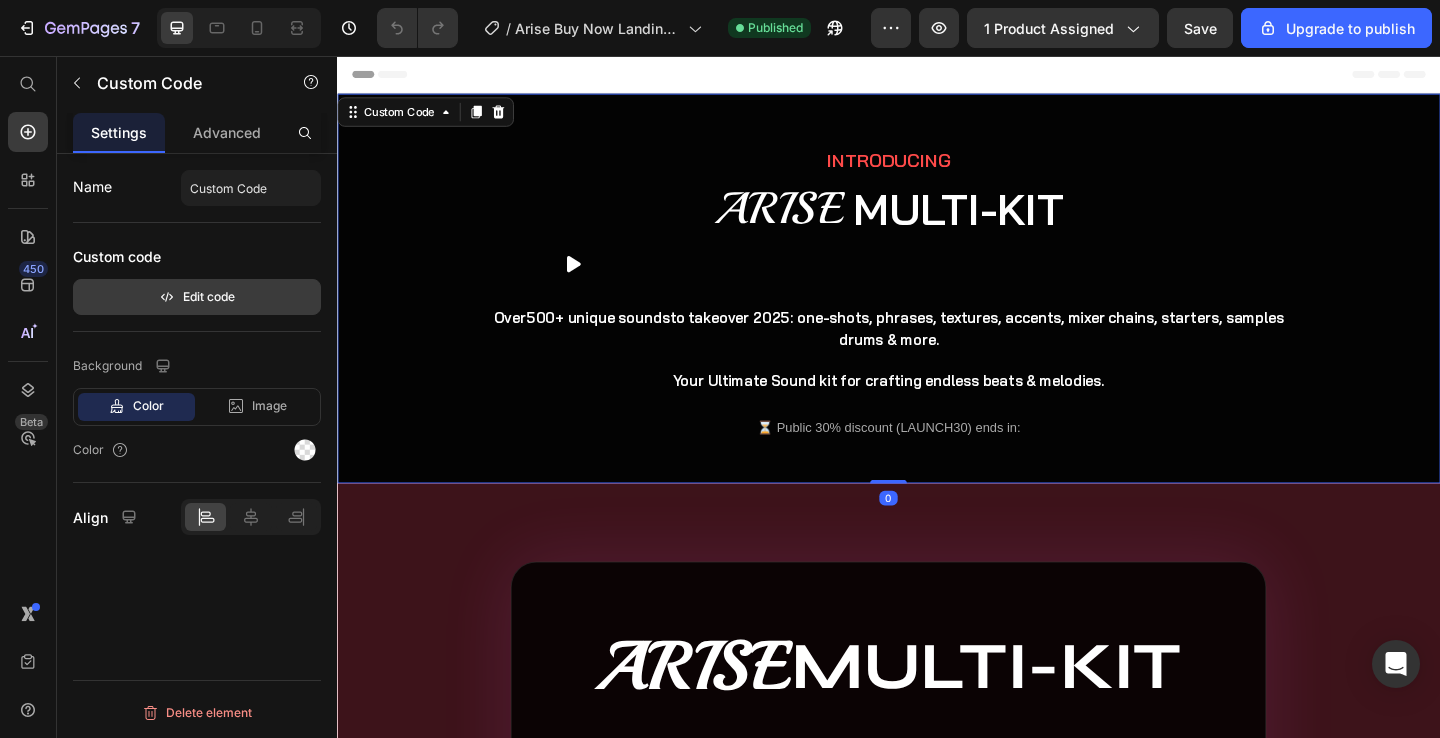 click on "Edit code" at bounding box center (197, 297) 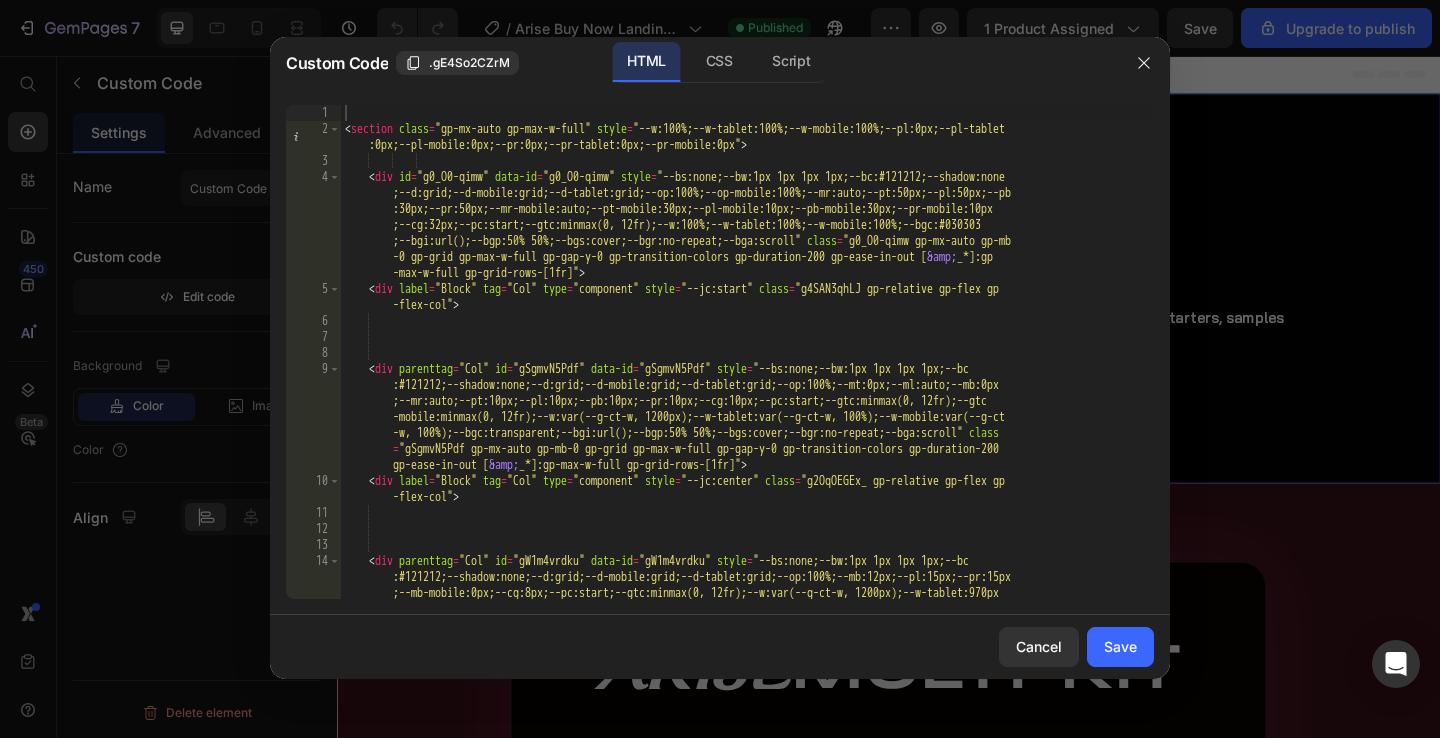 click on "< section   class = "gp-mx-auto gp-max-w-full"   style = "--w:100%;--w-tablet:100%;--w-mobile:100%;--pl:0px;--pl-tablet      :0px;--pl-mobile:0px;--pr:0px;--pr-tablet:0px;--pr-mobile:0px" >                        < div   id = "g0_O0-qimw"   data-id = "g0_O0-qimw"   style = "--bs:none;--bw:1px 1px 1px 1px;--bc:#121212;--shadow:none          ;--d:grid;--d-mobile:grid;--d-tablet:grid;--op:100%;--op-mobile:100%;--mr:auto;--pt:50px;--pl:50px;--pb          :30px;--pr:50px;--mr-mobile:auto;--pt-mobile:30px;--pl-mobile:10px;--pb-mobile:30px;--pr-mobile:10px          ;--cg:32px;--pc:start;--gtc:minmax(0, 12fr);--w:100%;--w-tablet:100%;--w-mobile:100%;--bgc:#030303          ;--bgi:url();--bgp:50% 50%;--bgs:cover;--bgr:no-repeat;--bga:scroll"   class = "g0_O0-qimw gp-mx-auto gp-mb          -0 gp-grid gp-max-w-full gp-gap-y-0 gp-transition-colors gp-duration-200 gp-ease-in-out [ &amp; _*]:gp          -max-w-full gp-grid-rows-[1fr]" >      < div   label = "Block"   tag =" at bounding box center [747, 408] 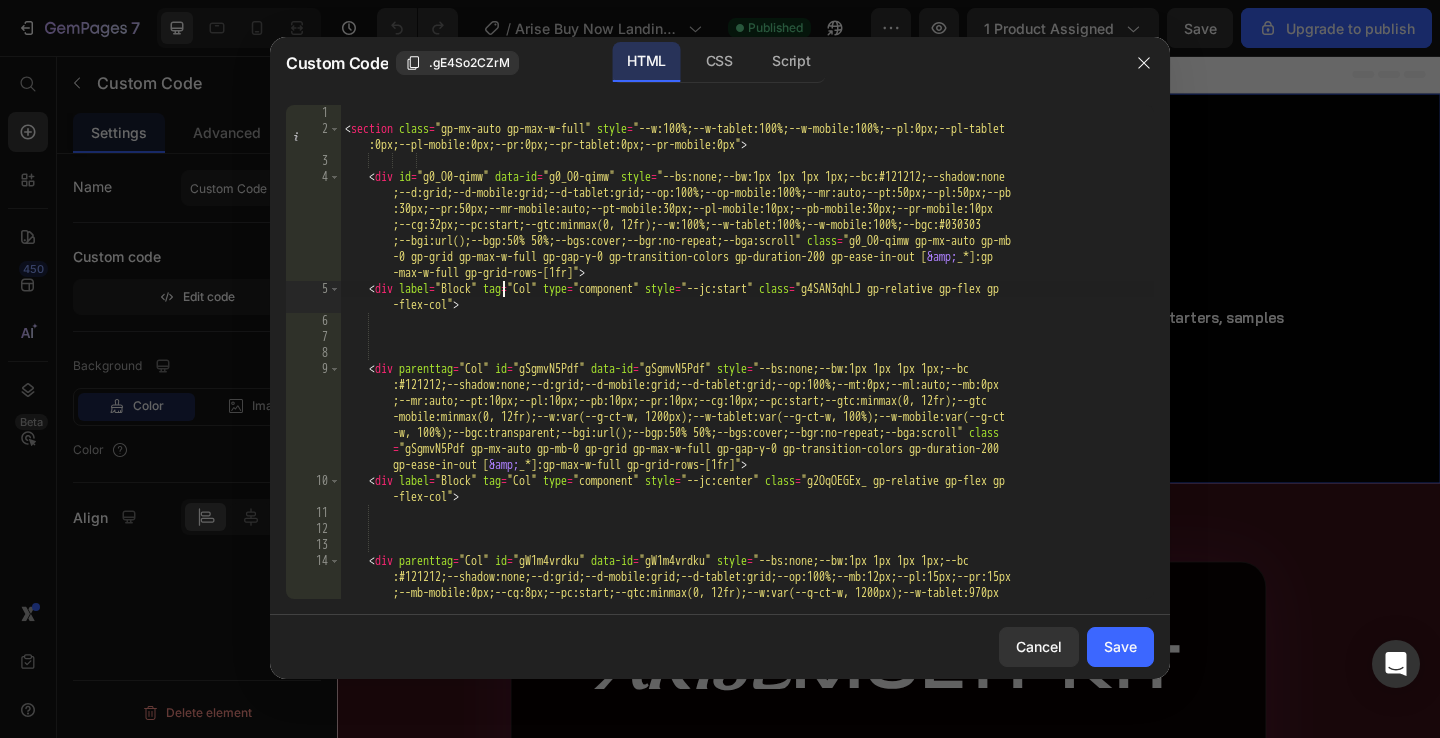 type on "</section>" 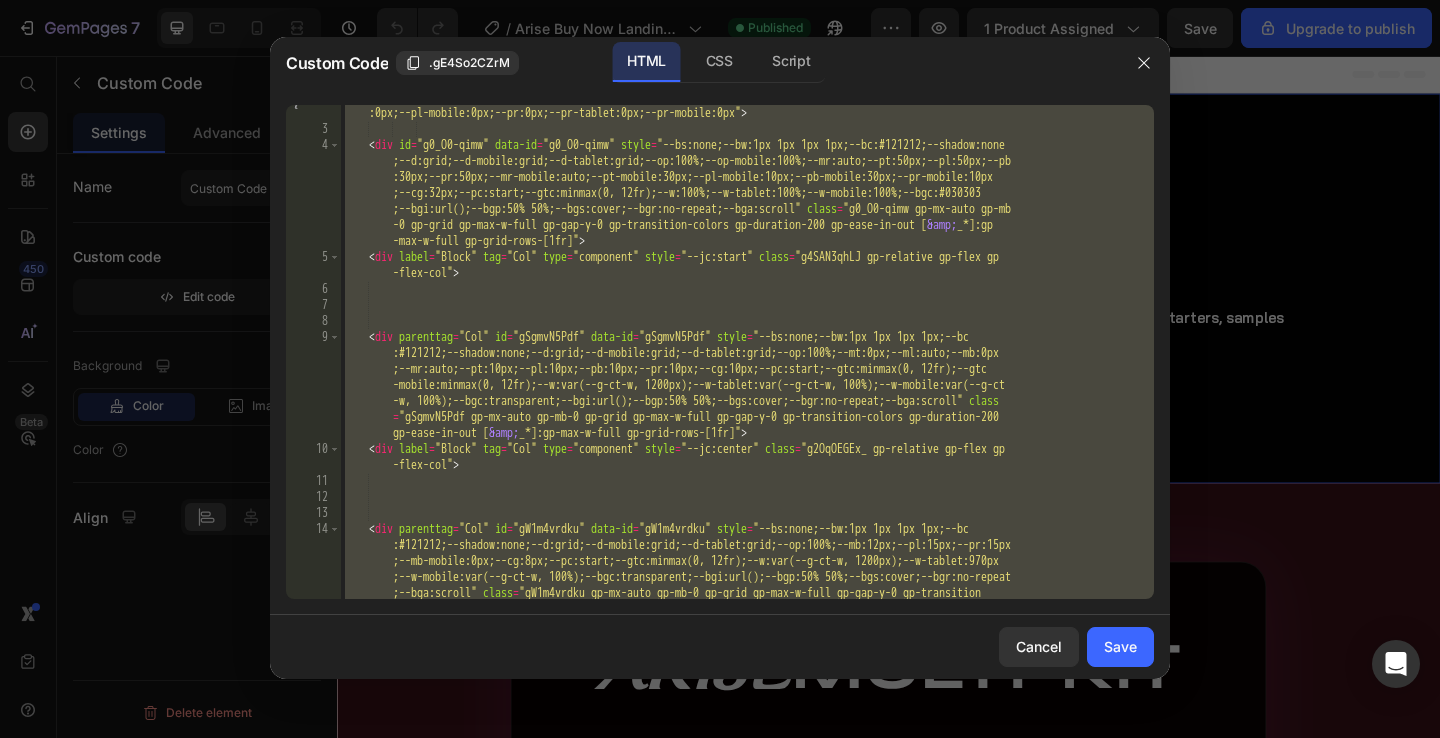 scroll, scrollTop: 32, scrollLeft: 0, axis: vertical 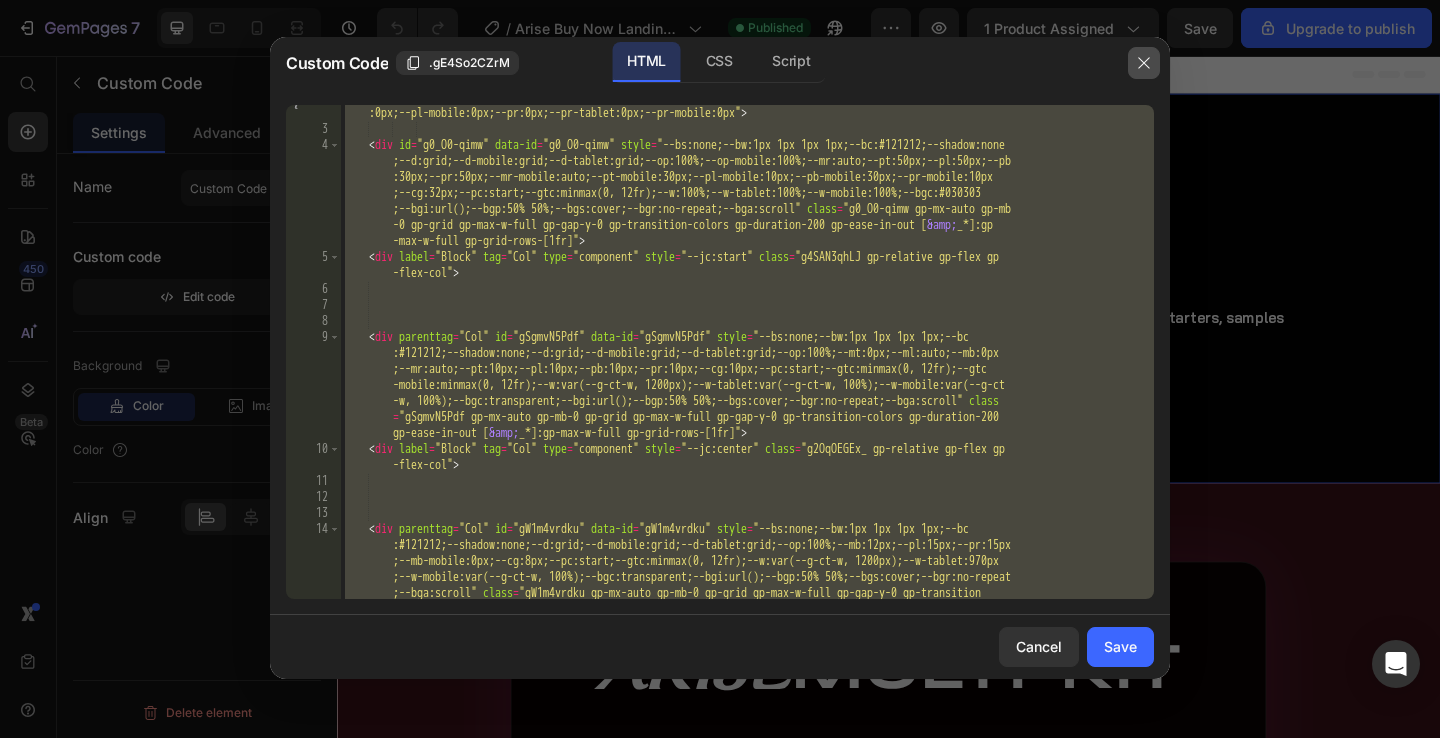 drag, startPoint x: 1137, startPoint y: 60, endPoint x: 870, endPoint y: 5, distance: 272.60596 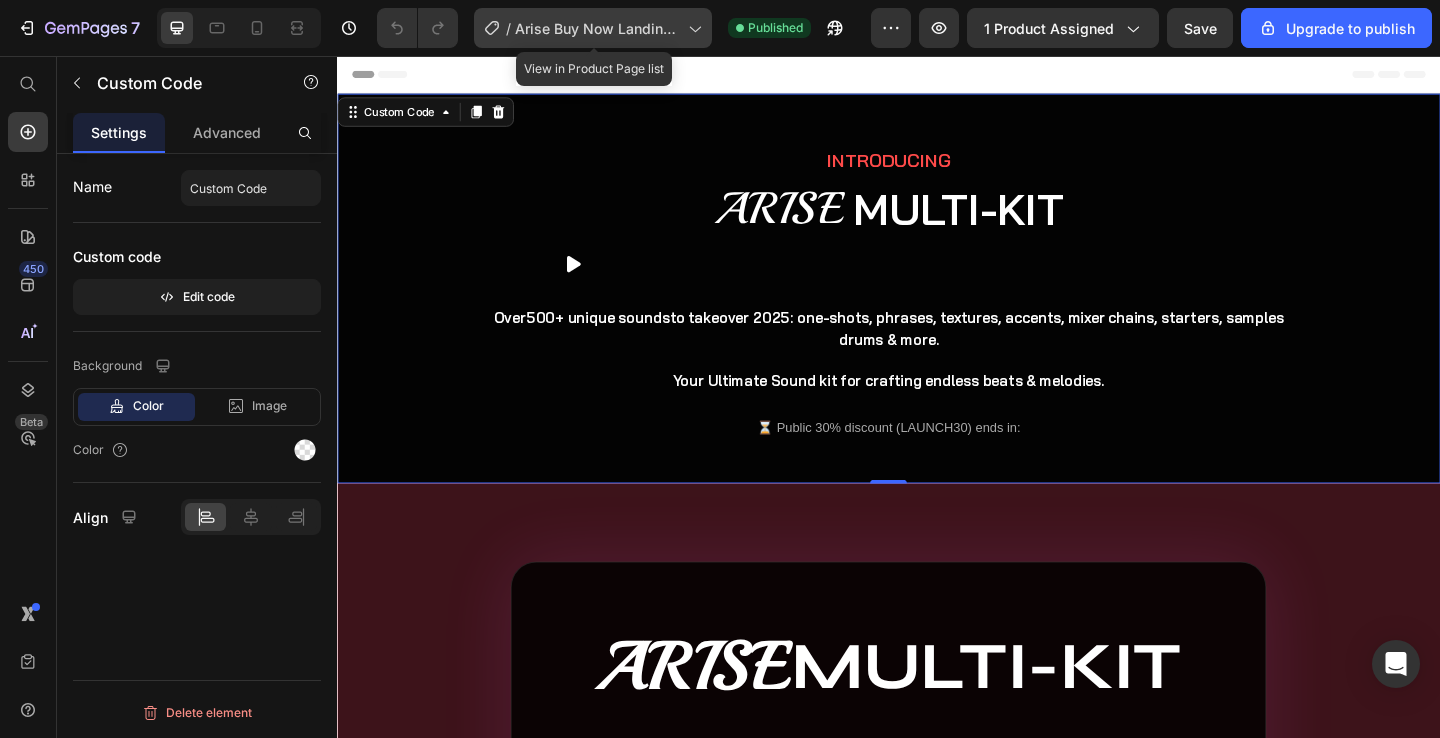 click on "Arise Buy Now Landing Page" at bounding box center (597, 28) 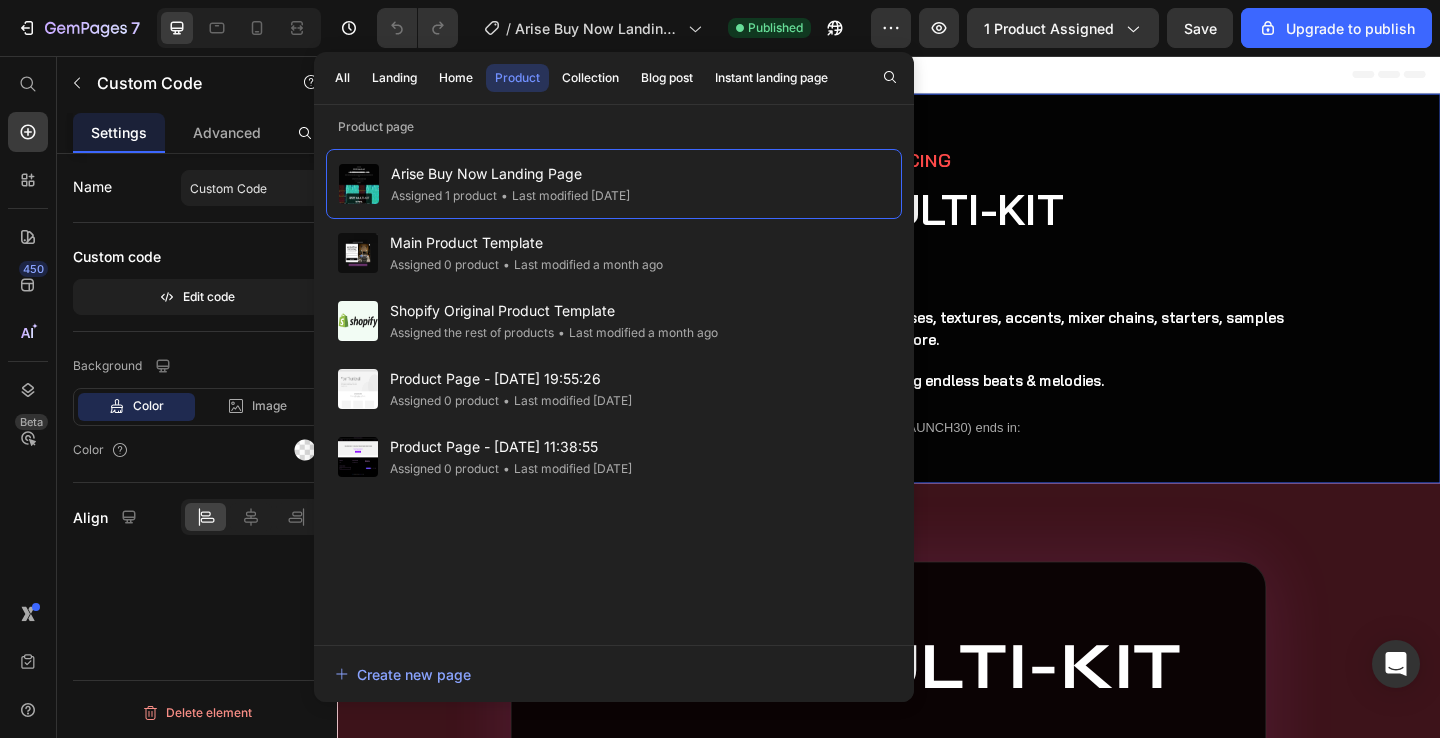 drag, startPoint x: 1048, startPoint y: 94, endPoint x: 1000, endPoint y: 63, distance: 57.14018 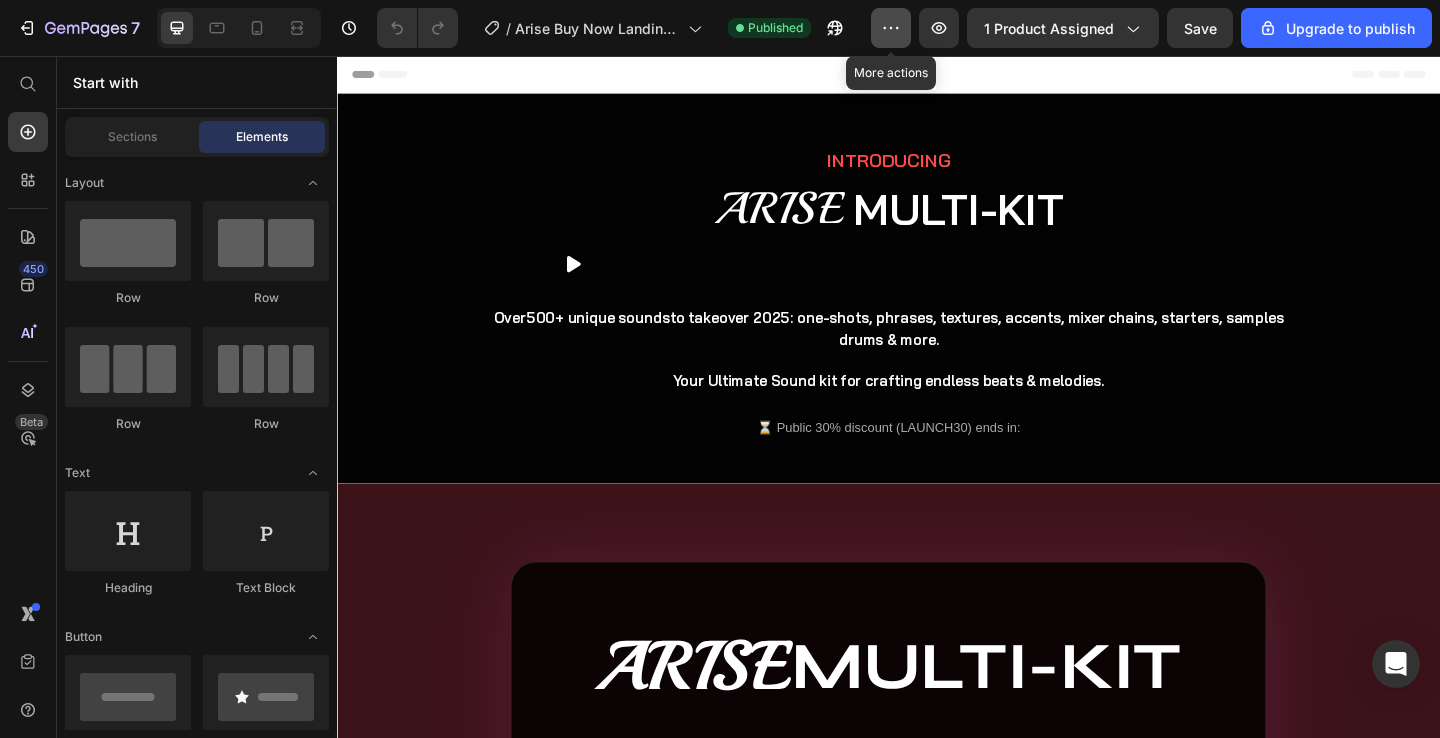click 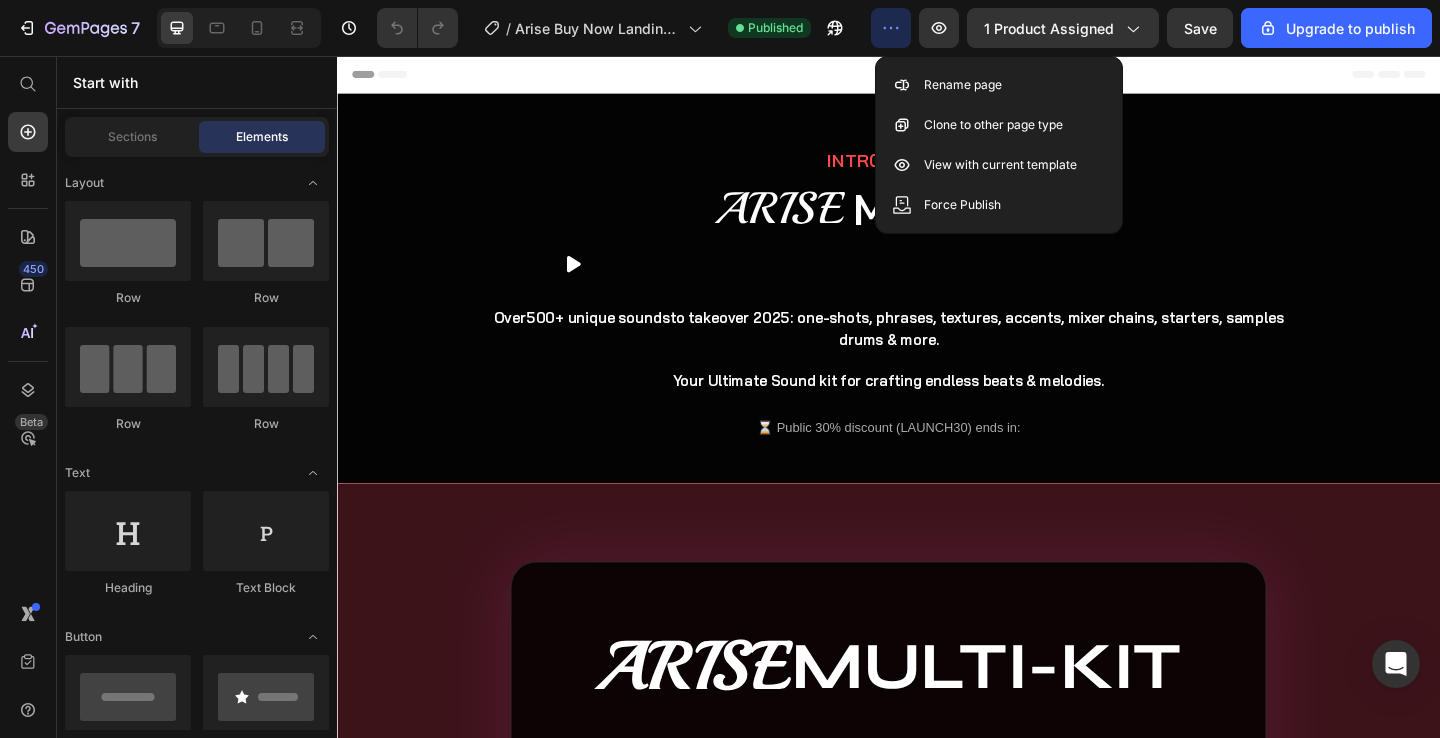 click 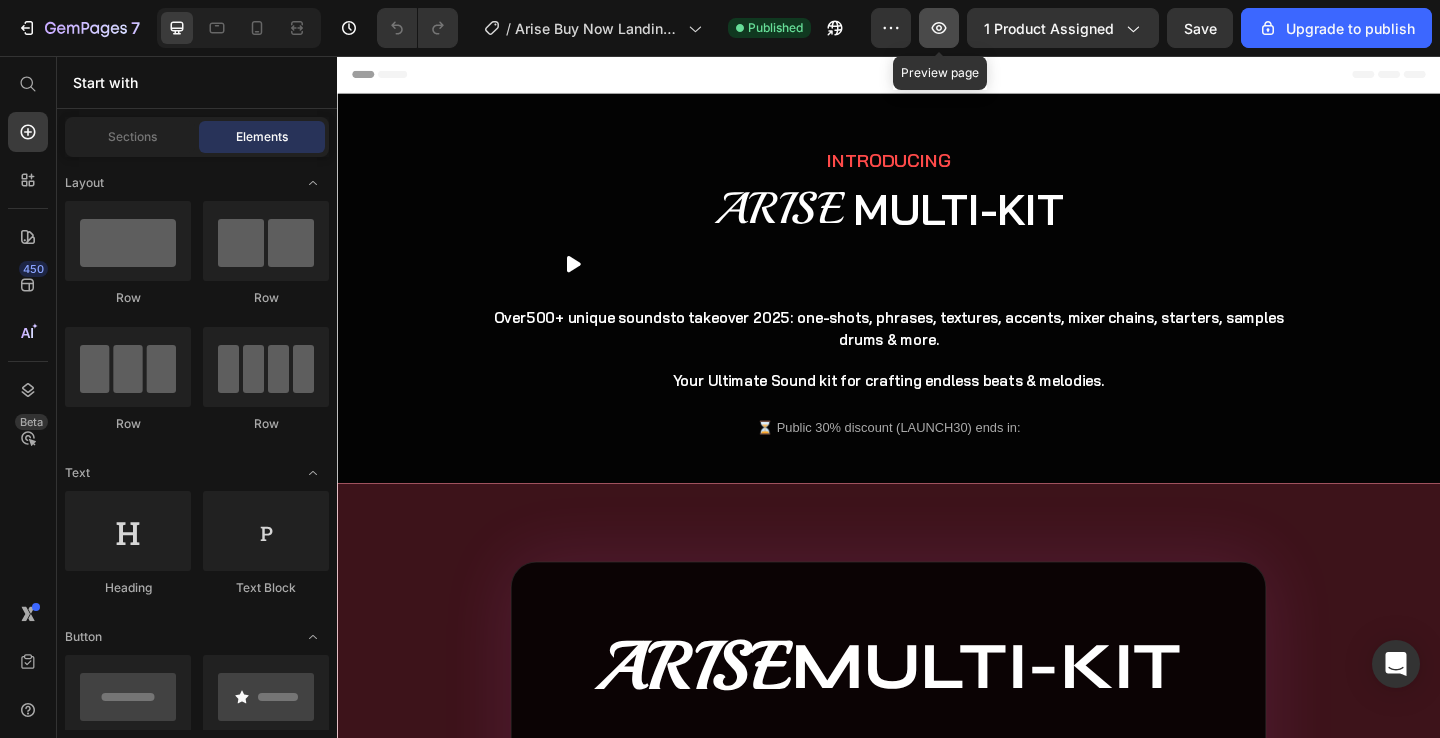 click 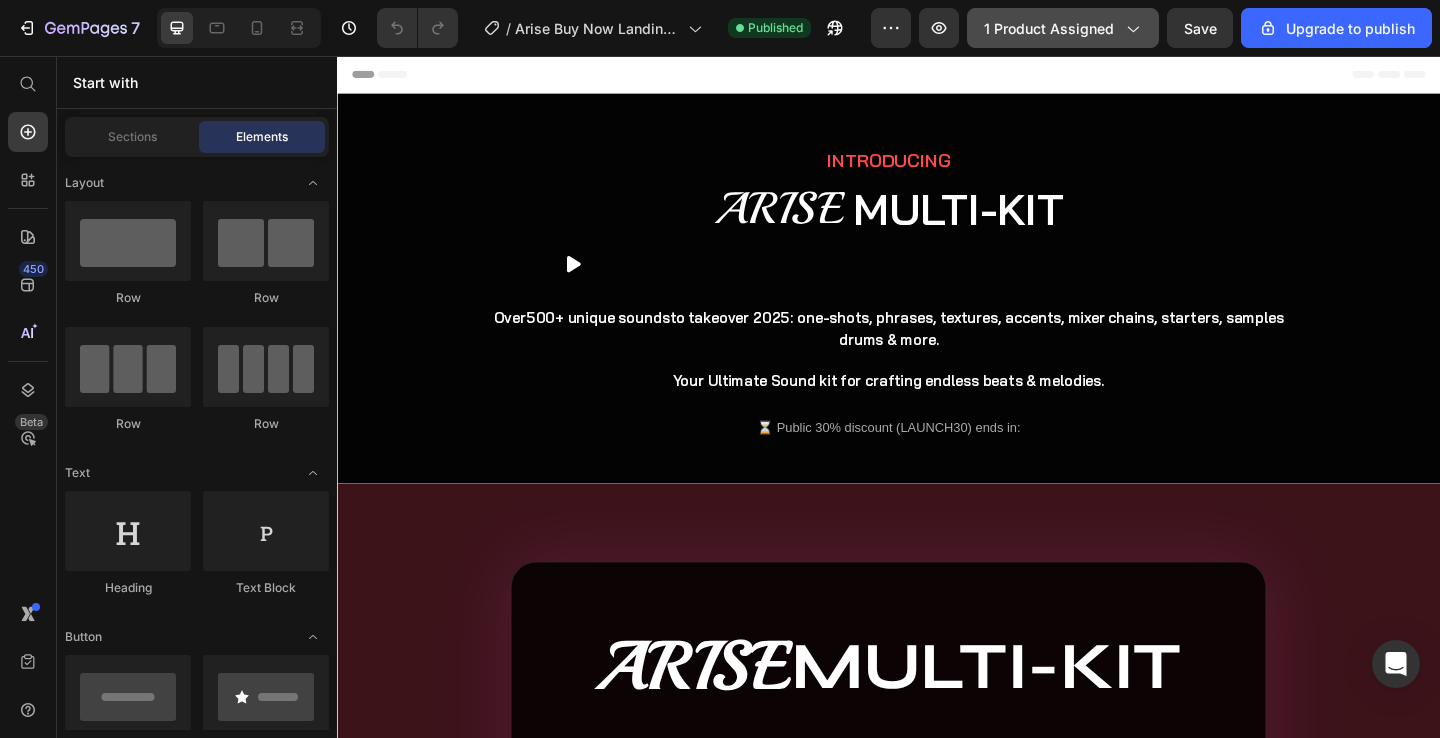 click 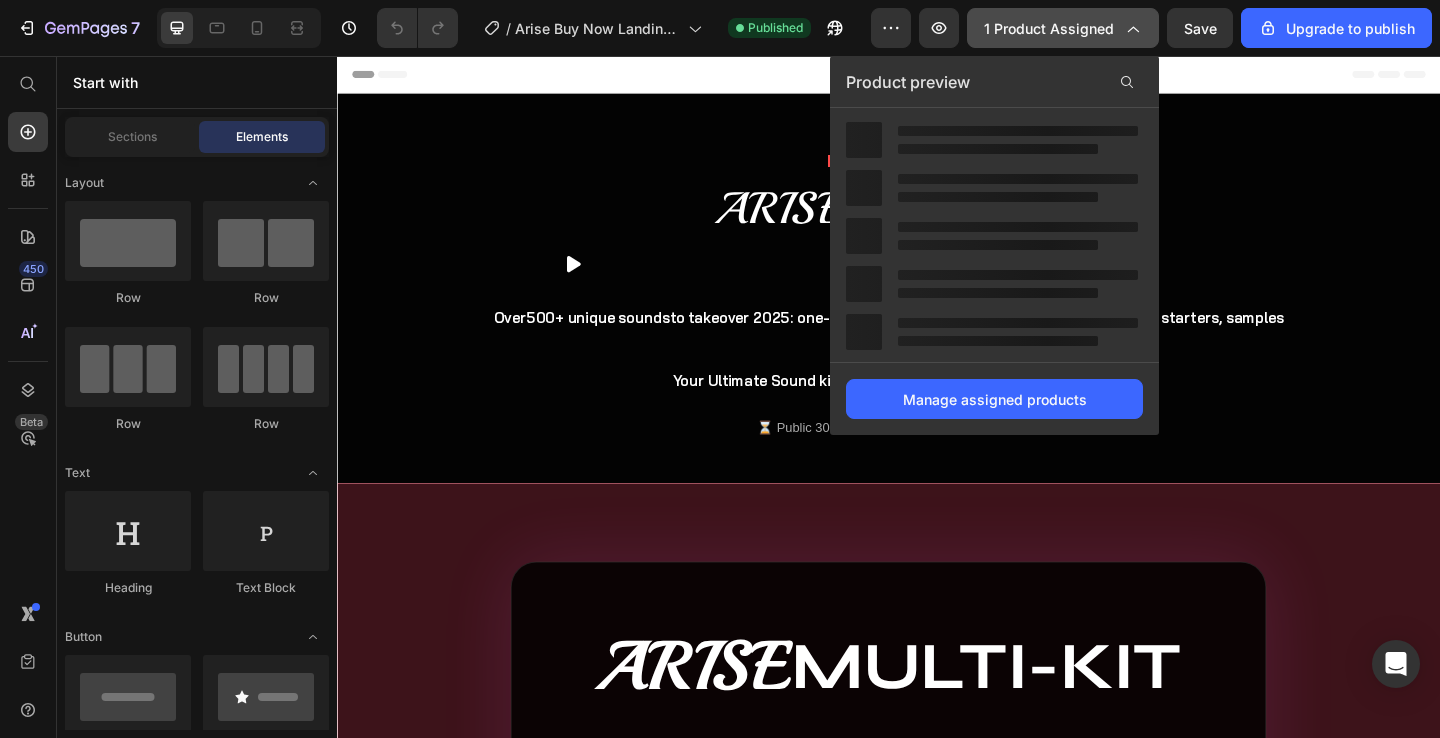 click 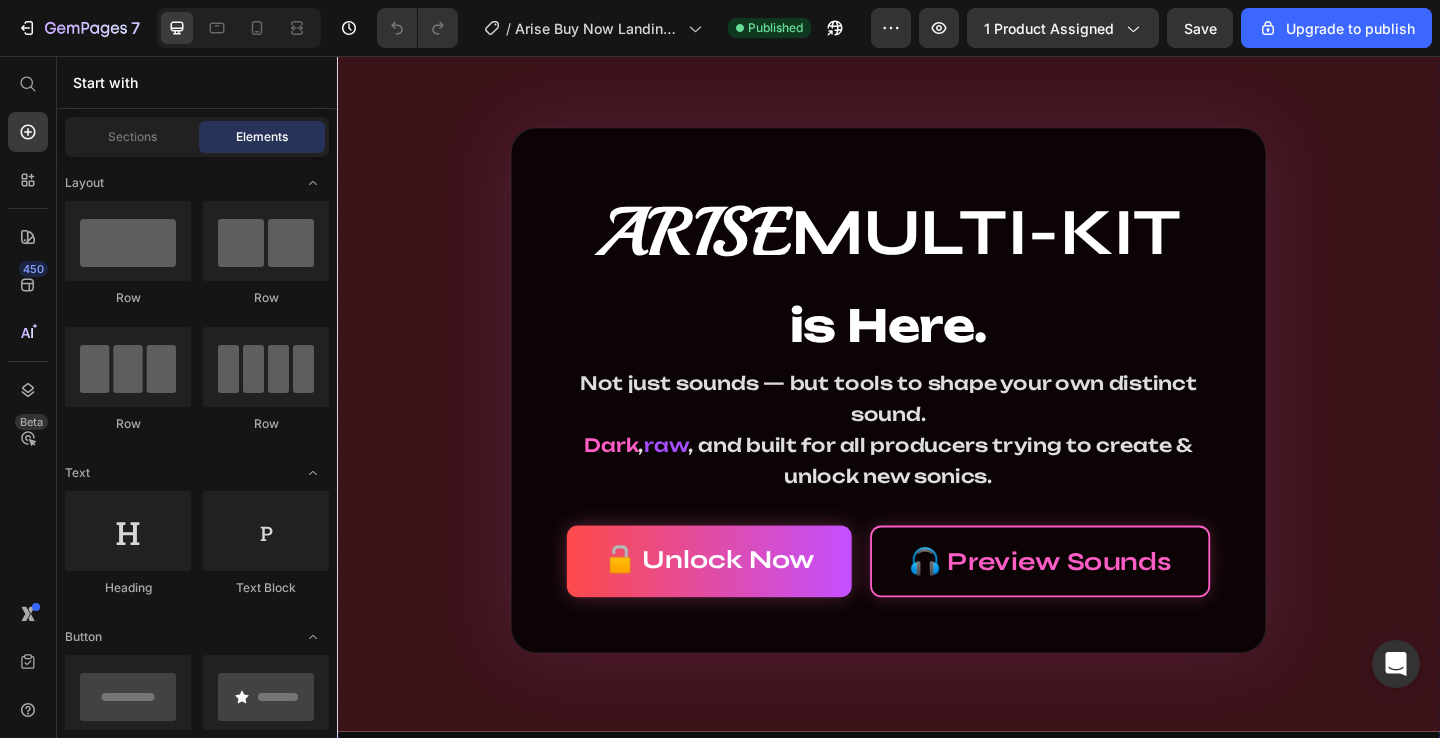scroll, scrollTop: 0, scrollLeft: 0, axis: both 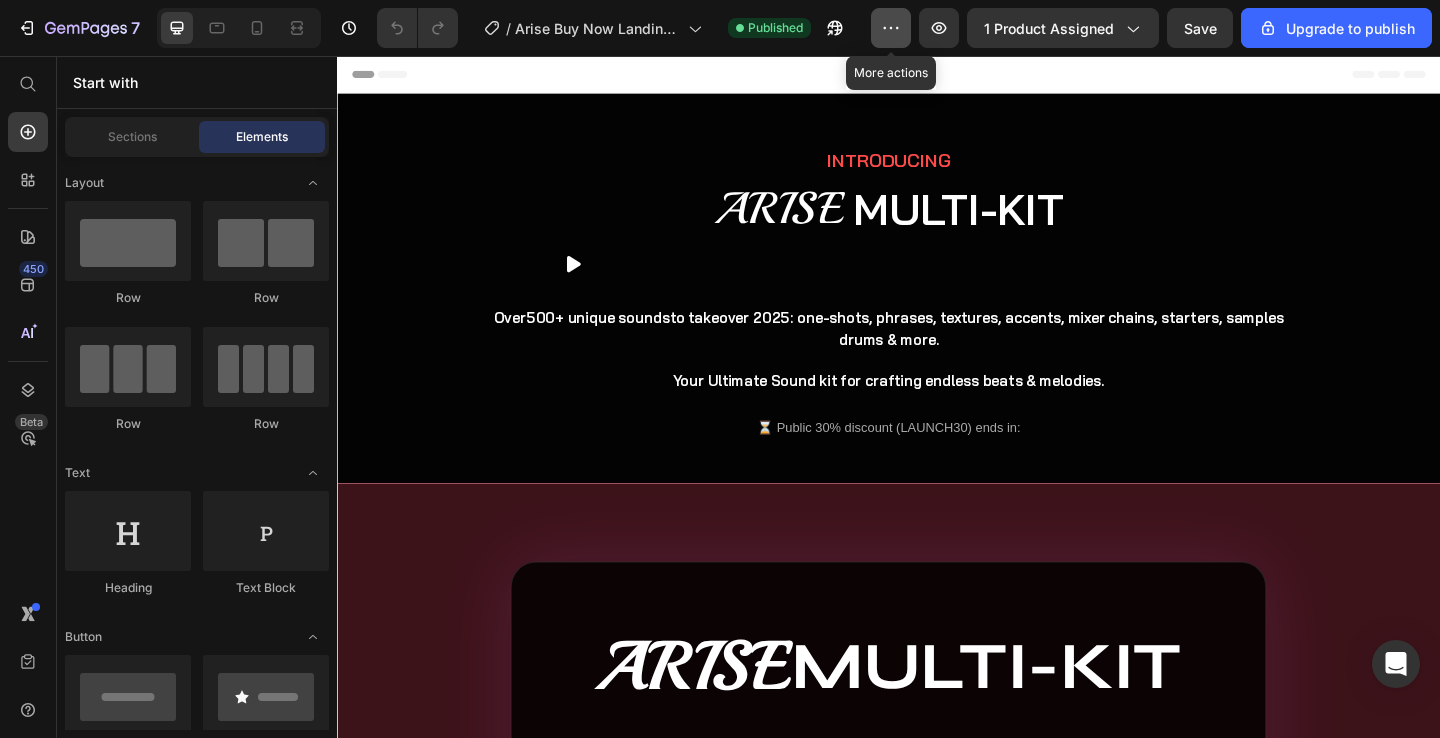 click 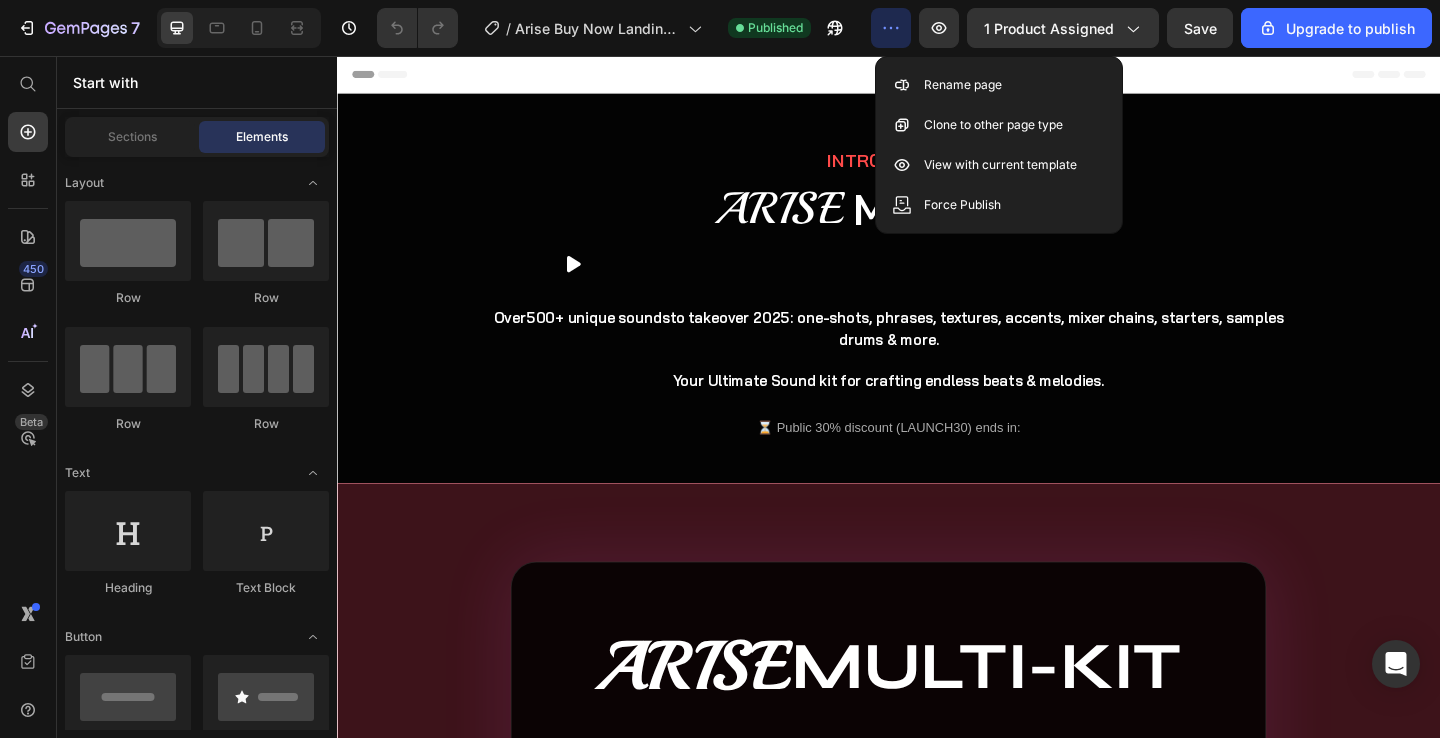 click 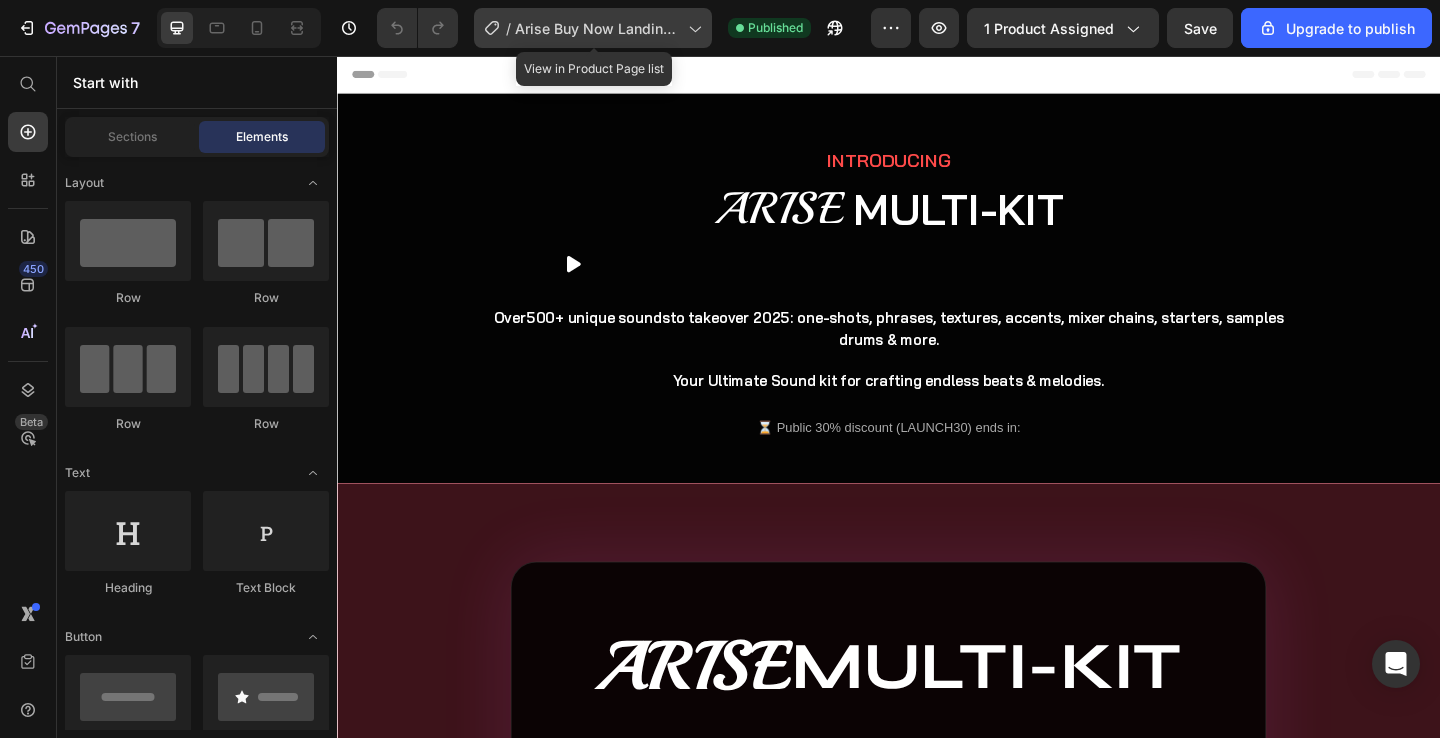 click on "Arise Buy Now Landing Page" at bounding box center (597, 28) 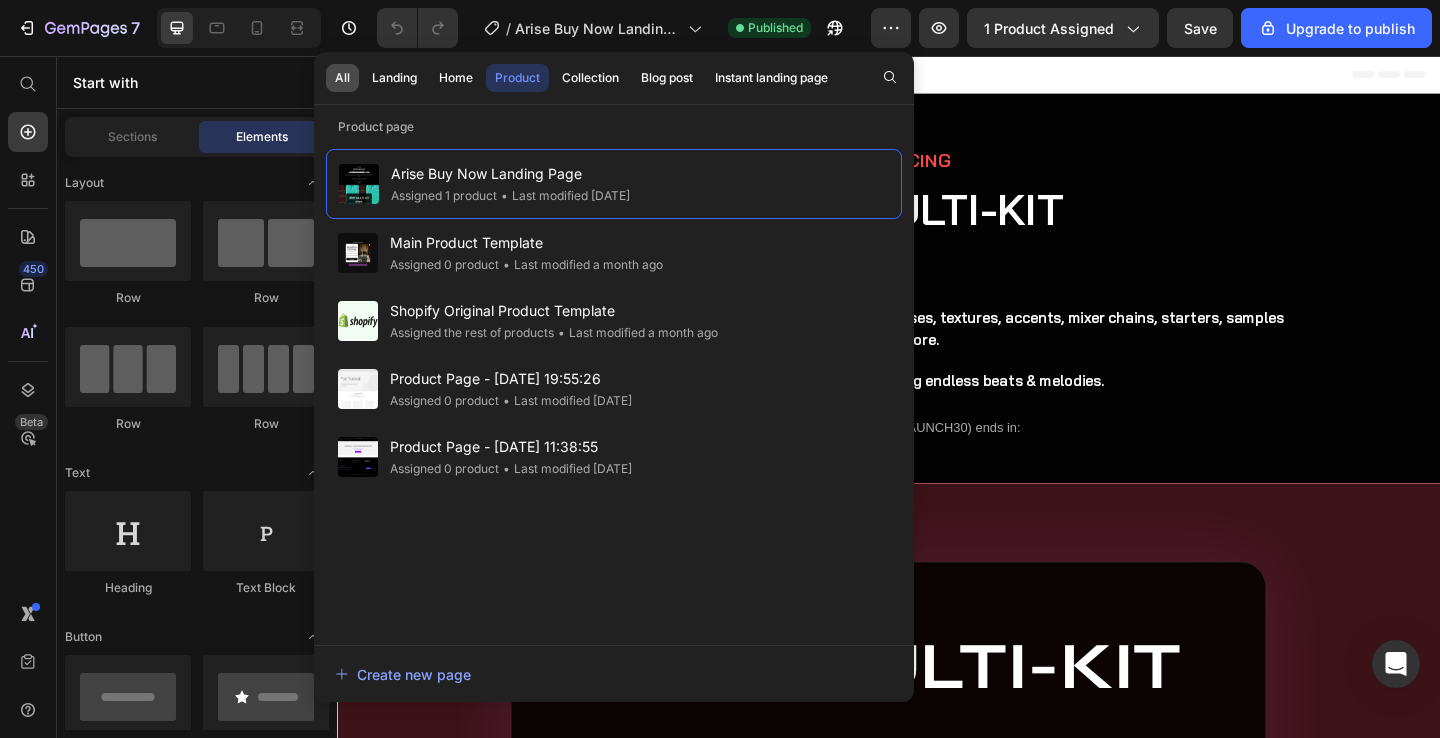 click on "All" at bounding box center [342, 78] 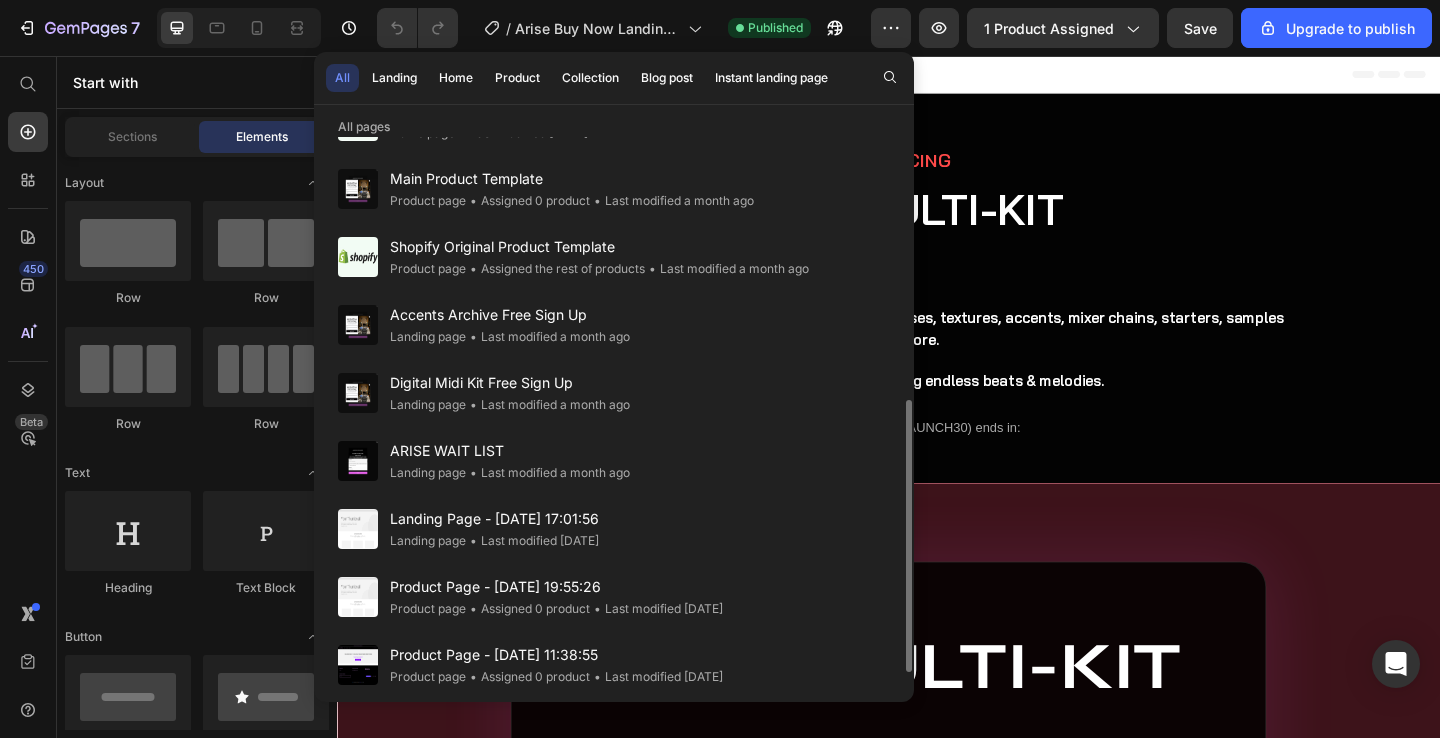 scroll, scrollTop: 605, scrollLeft: 0, axis: vertical 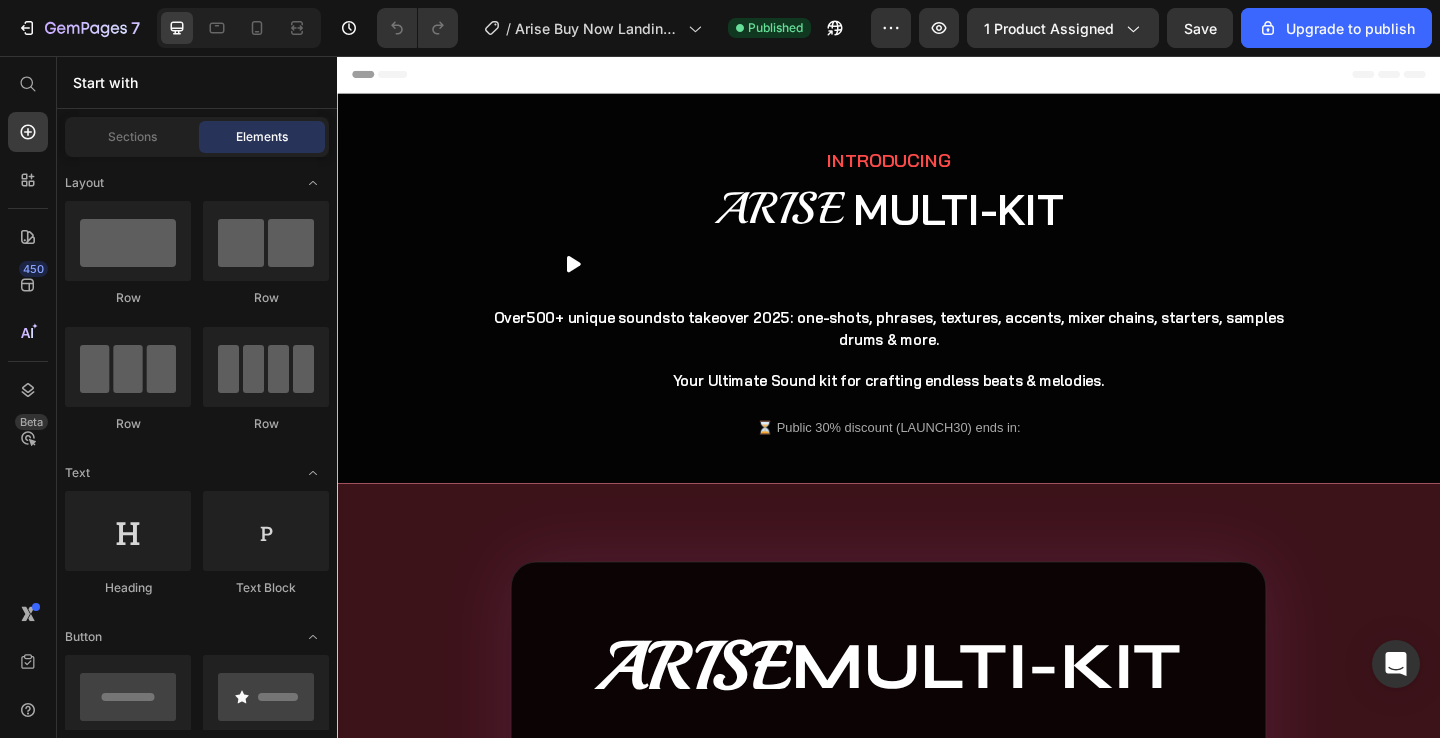 click on "Header" at bounding box center (937, 76) 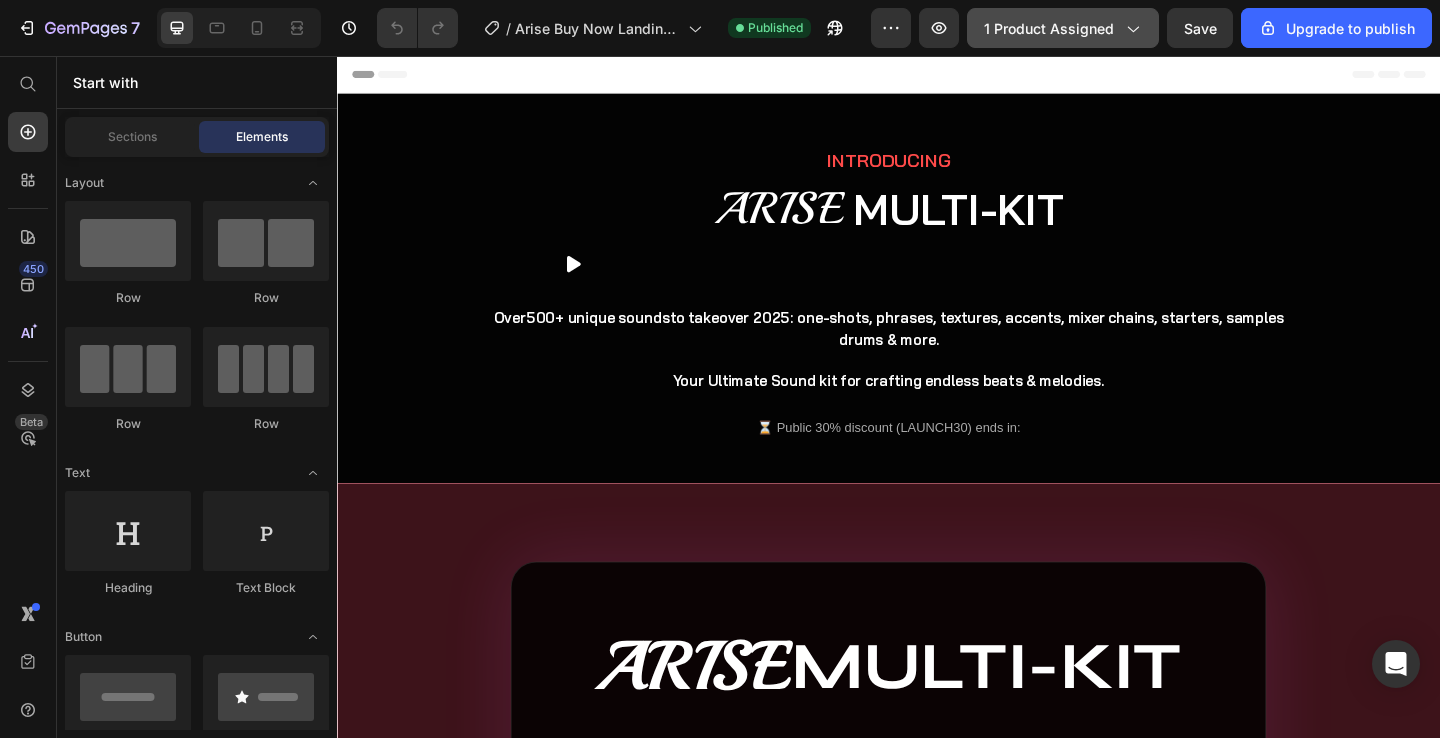 click on "1 product assigned" at bounding box center [1063, 28] 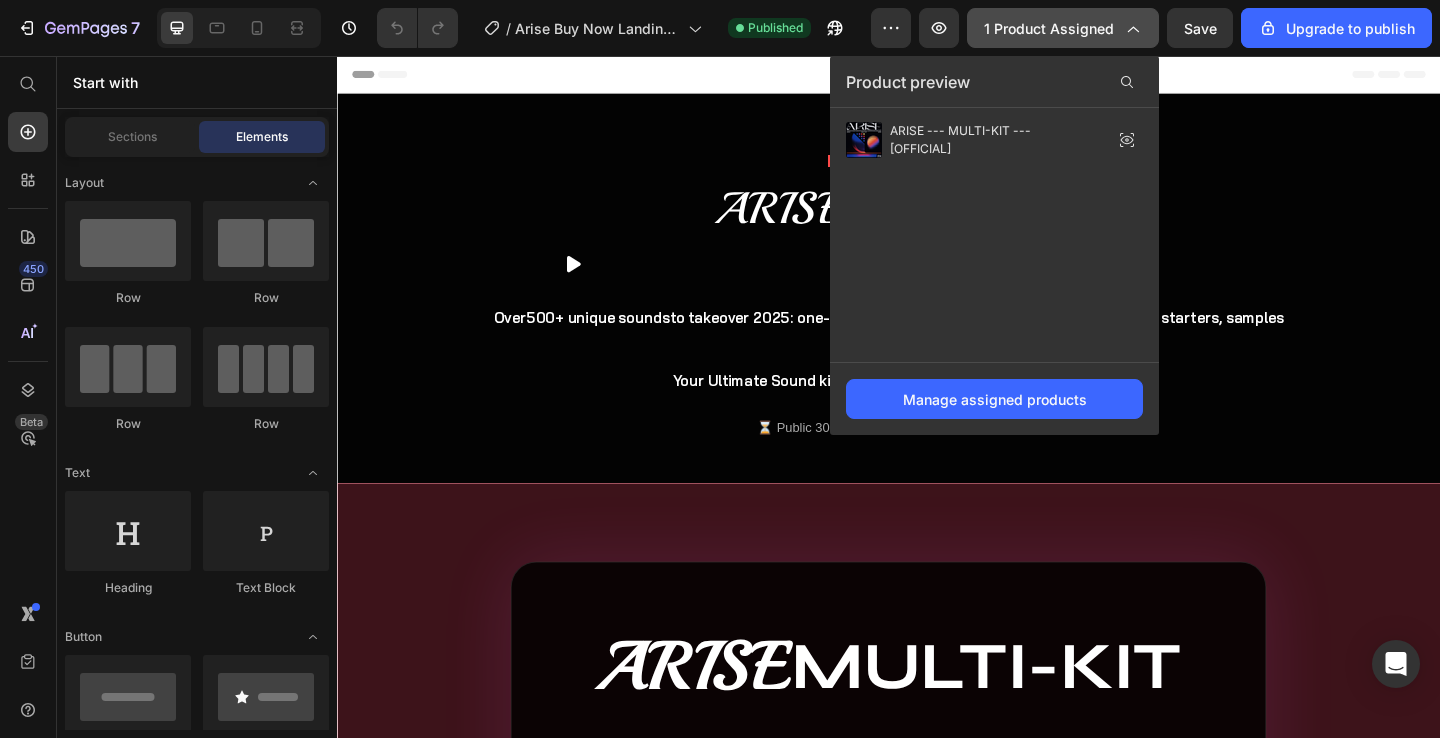 click on "1 product assigned" at bounding box center (1063, 28) 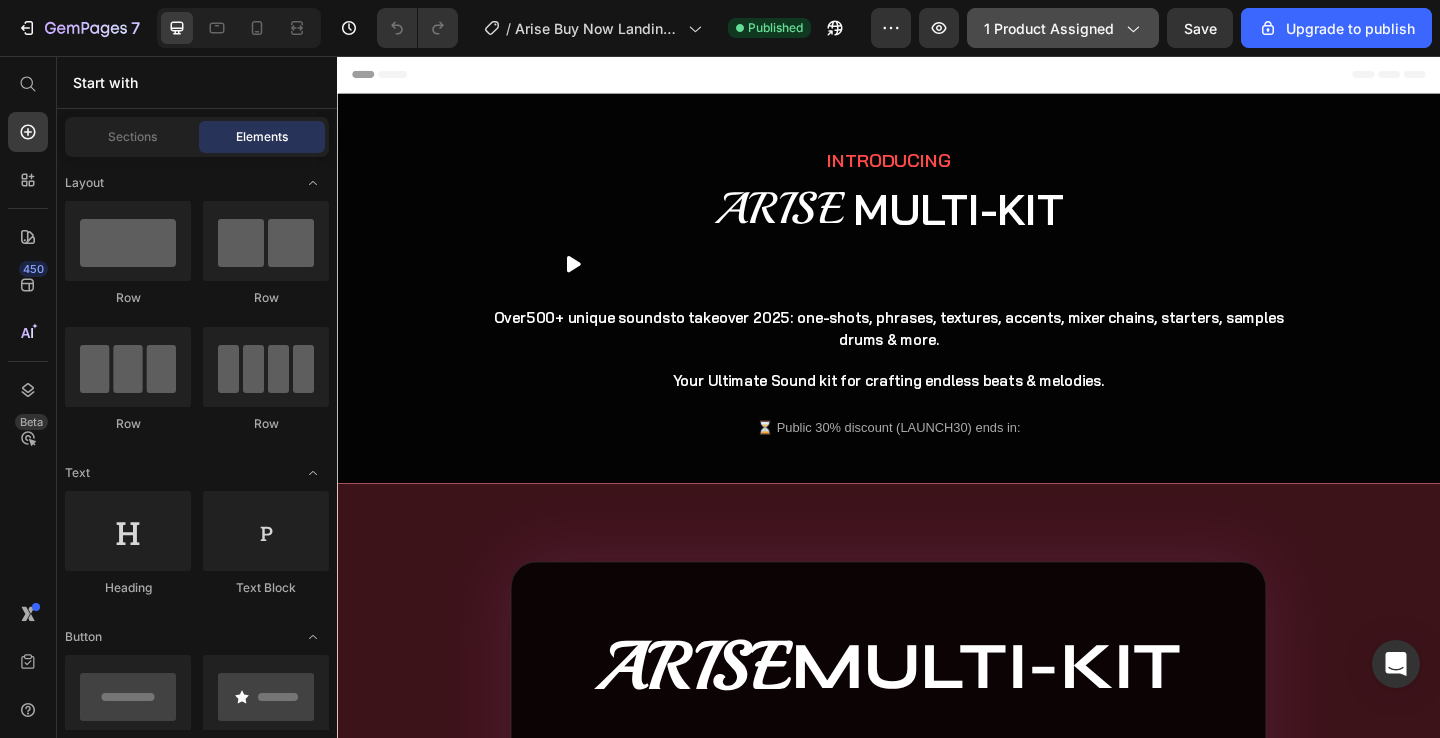 click on "1 product assigned" at bounding box center (1063, 28) 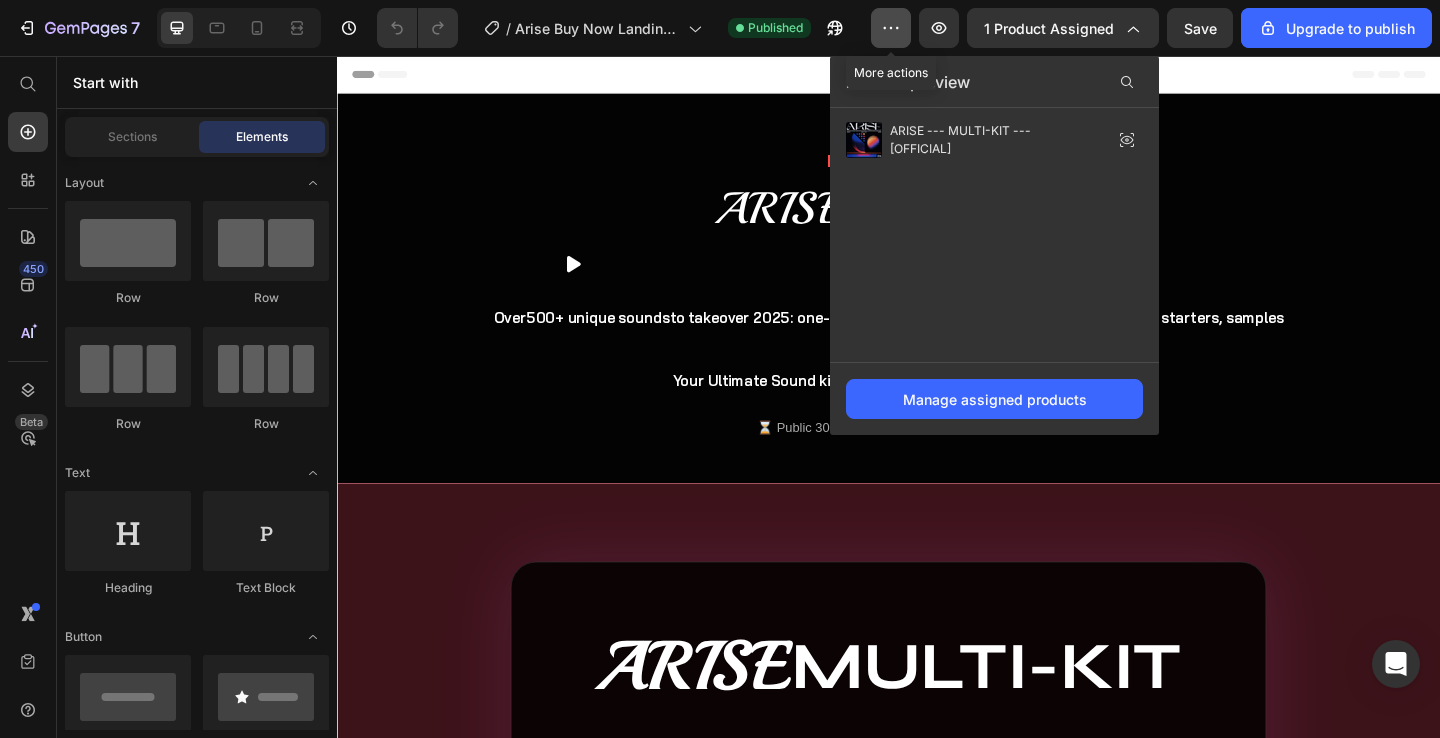 click 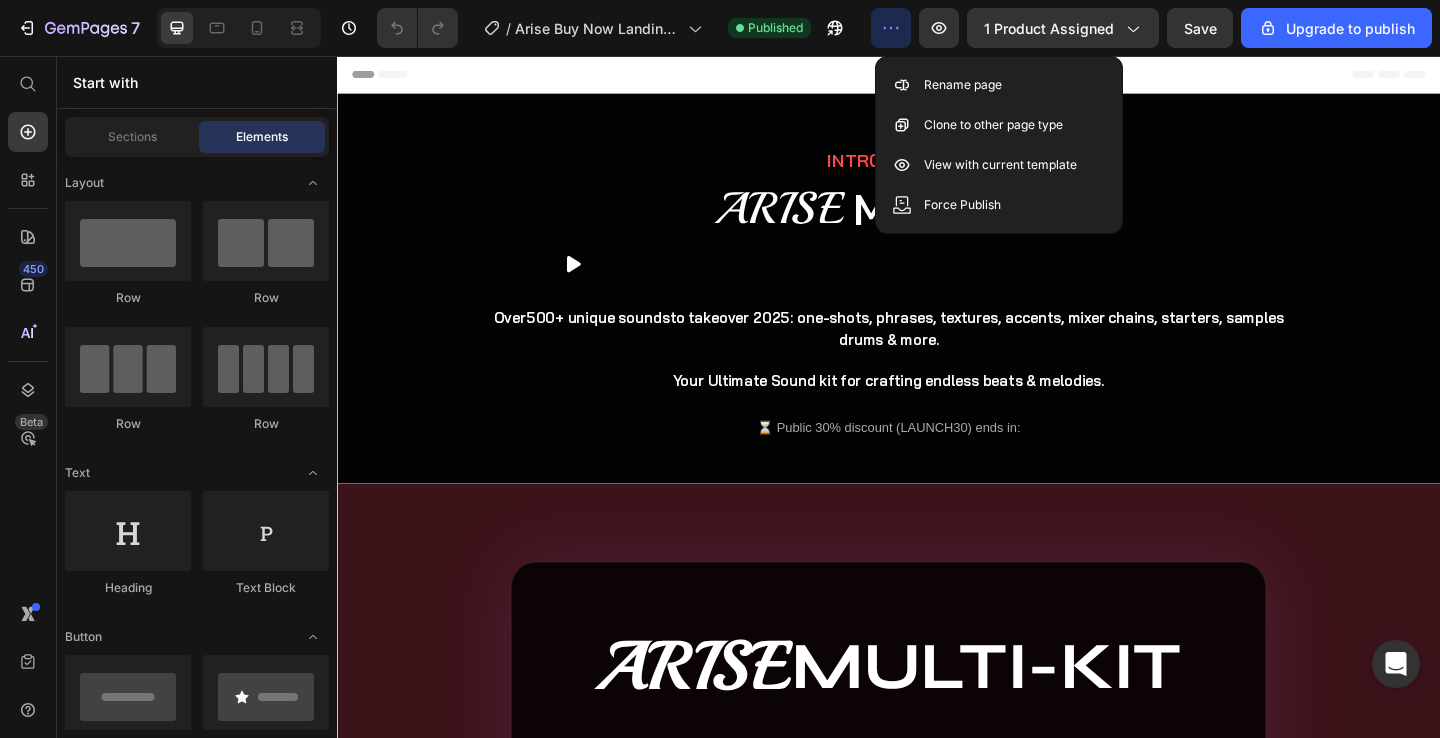click 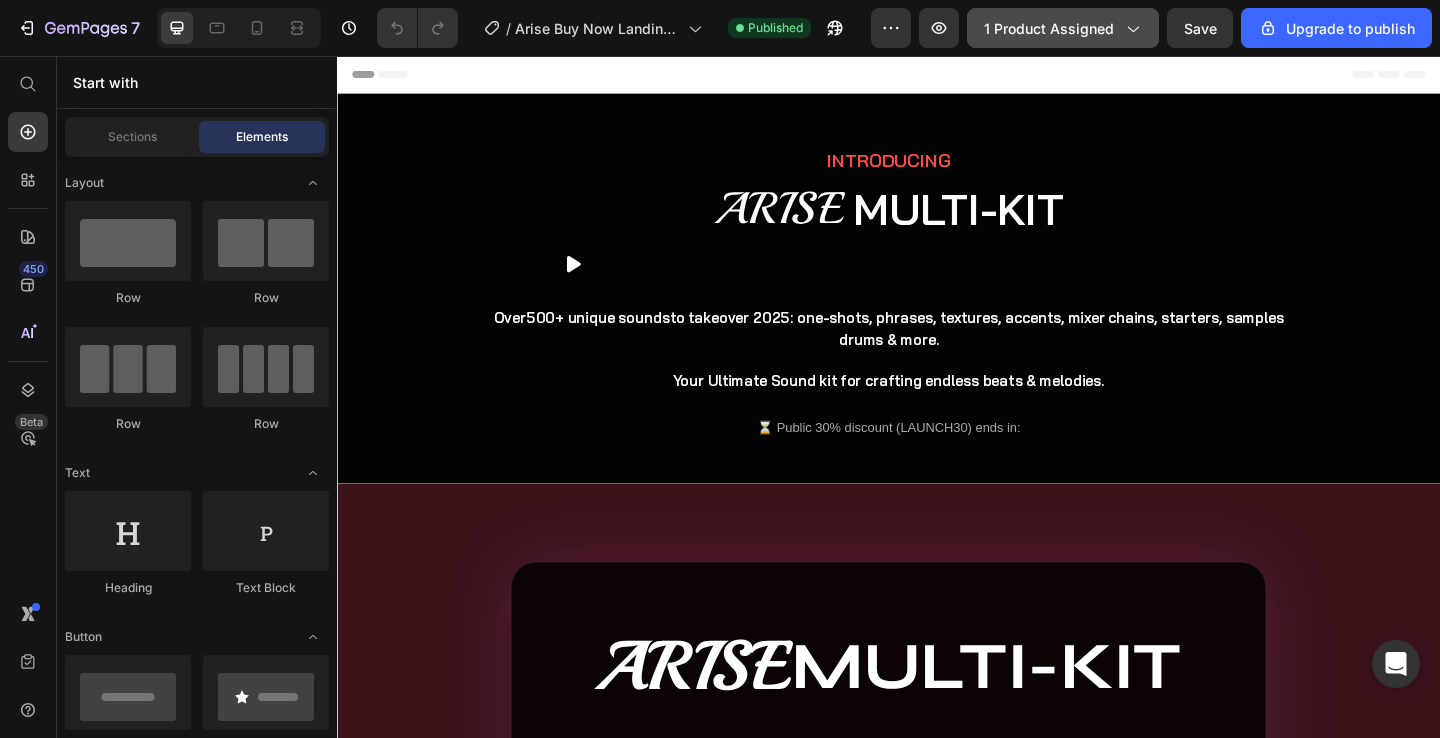 click 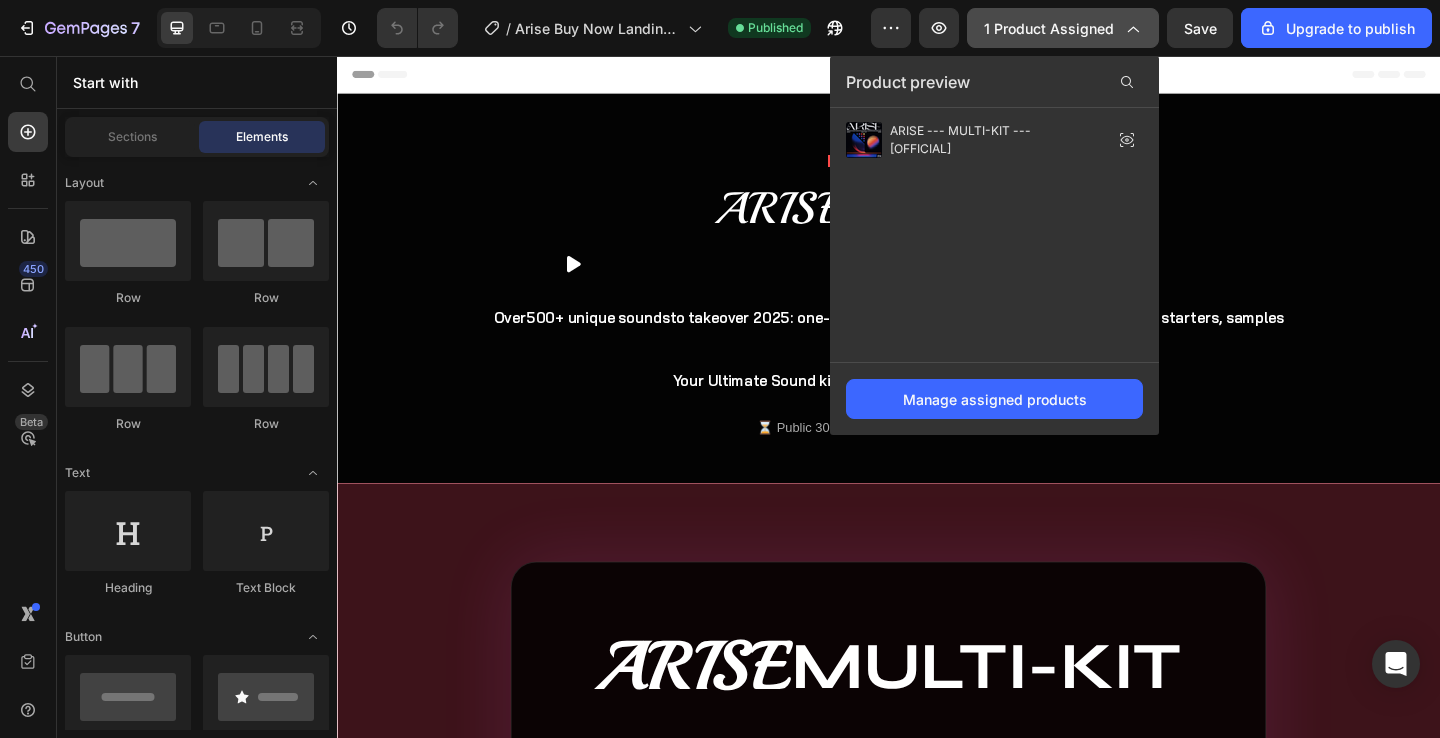 click 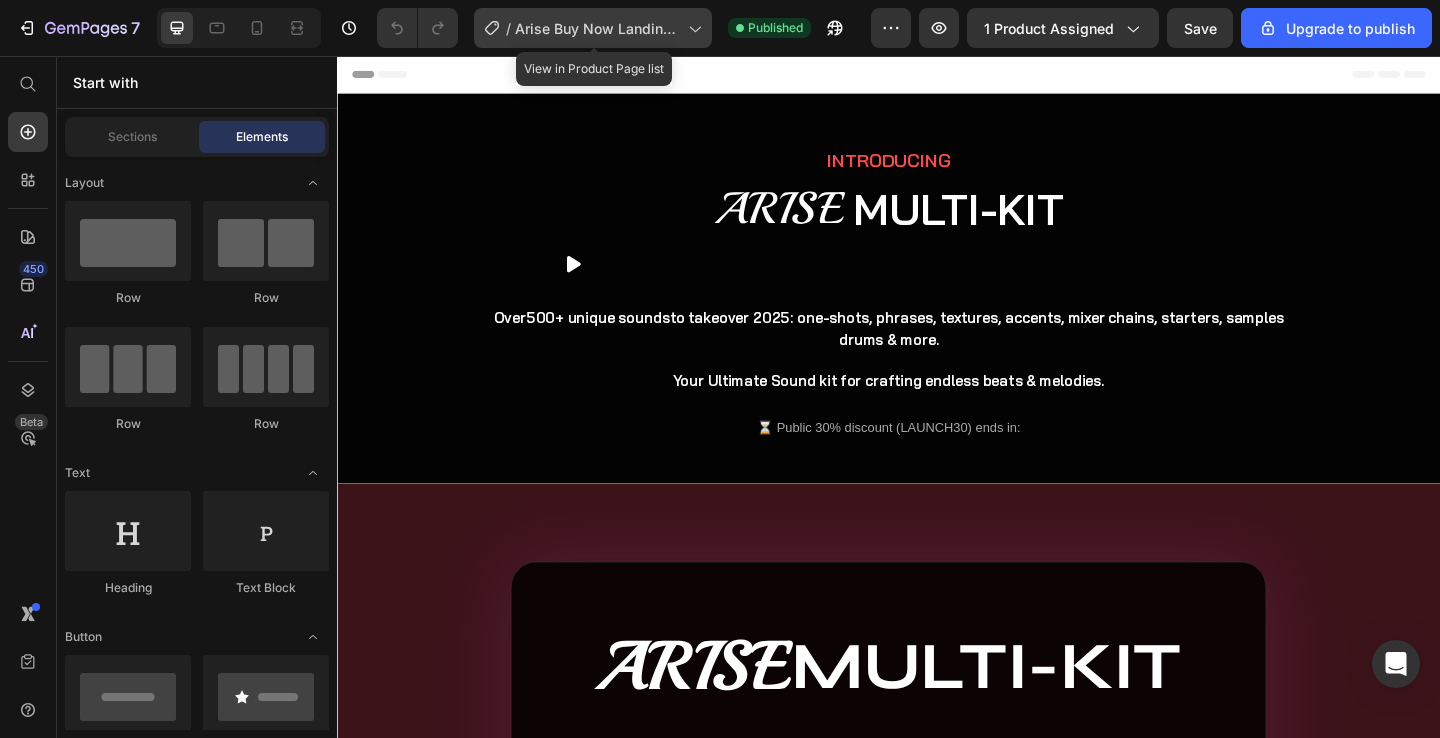 click on "/  Arise Buy Now Landing Page" 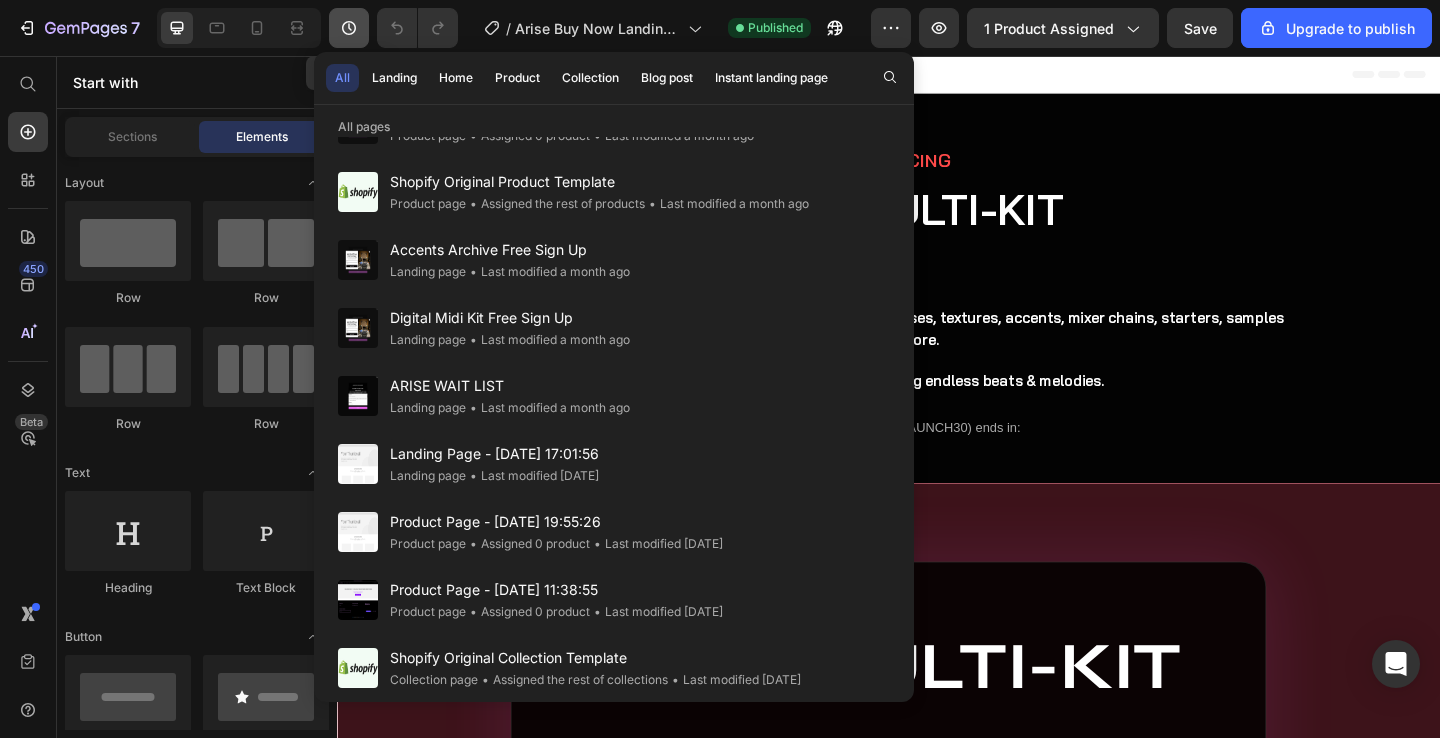 click 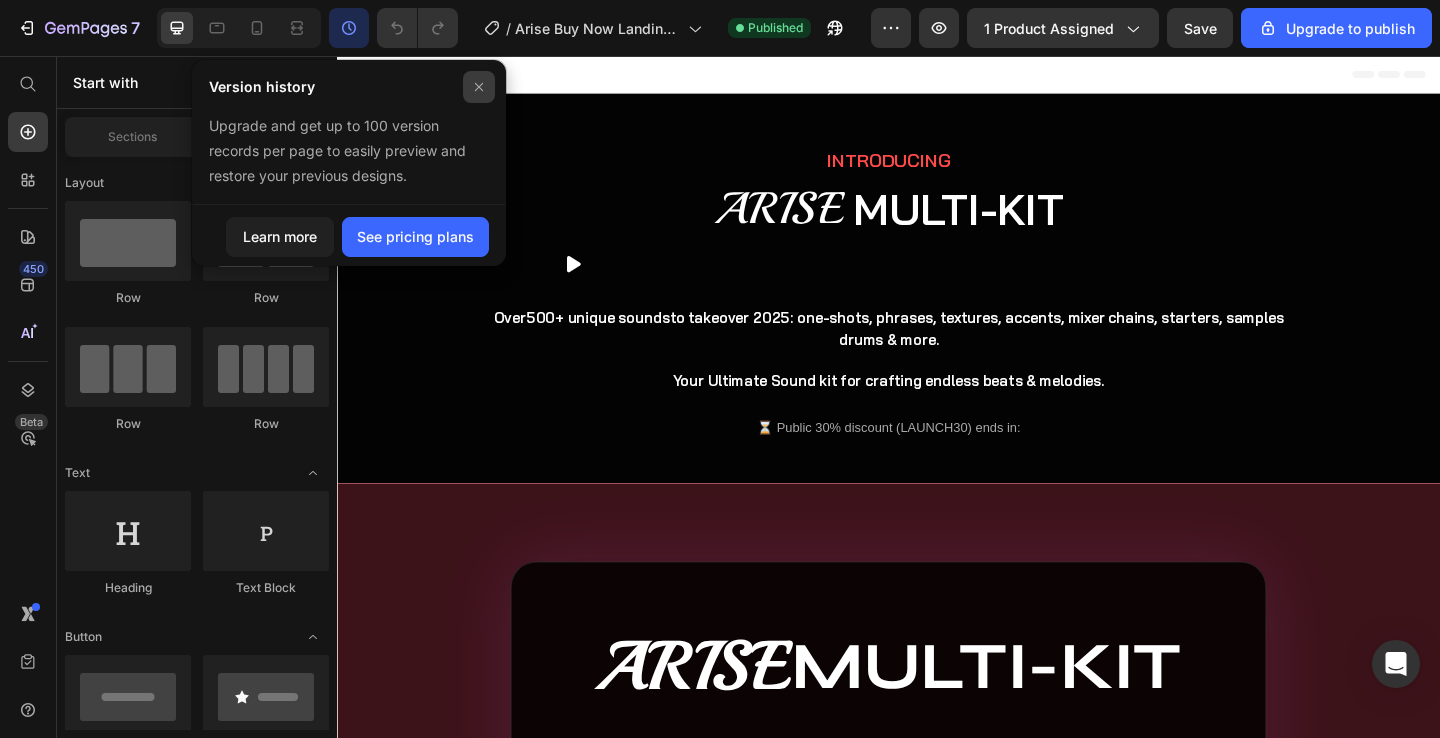 click at bounding box center [479, 87] 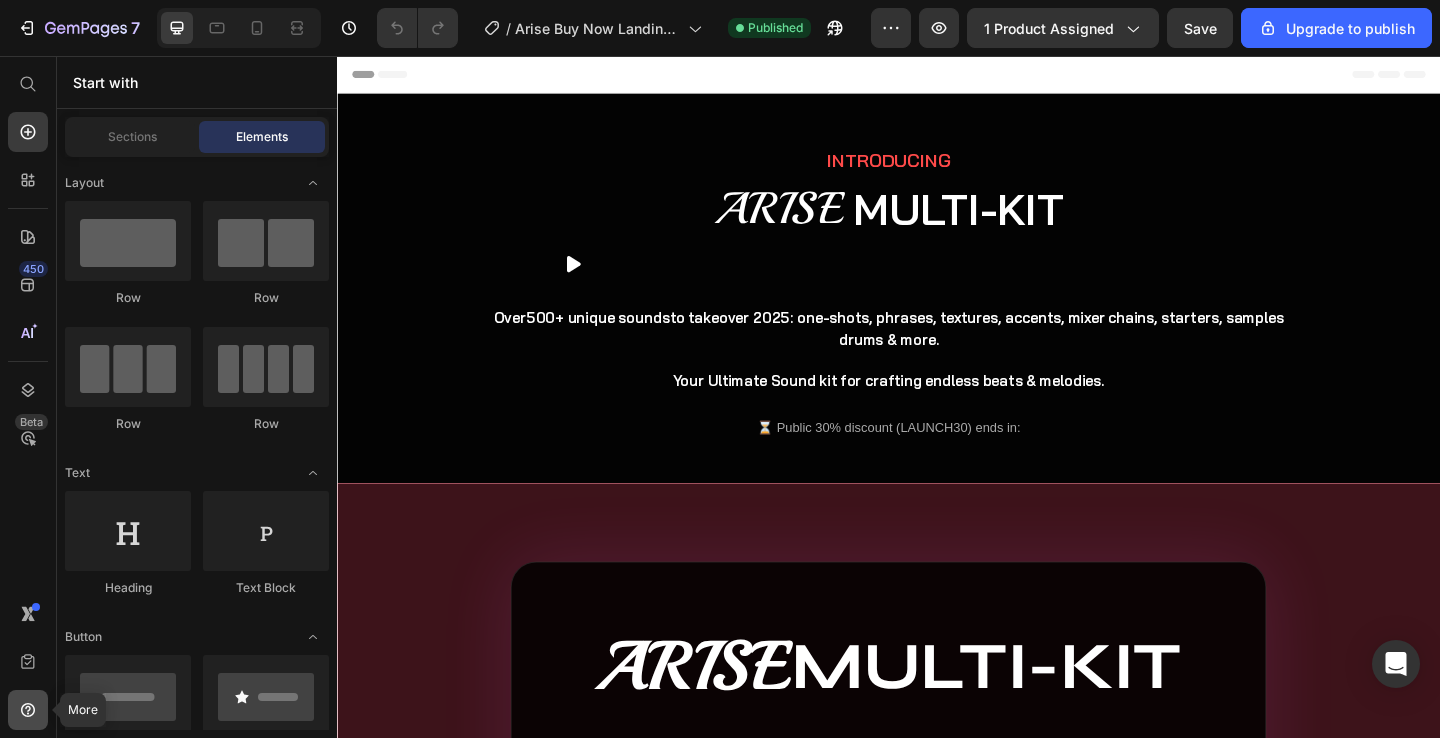click 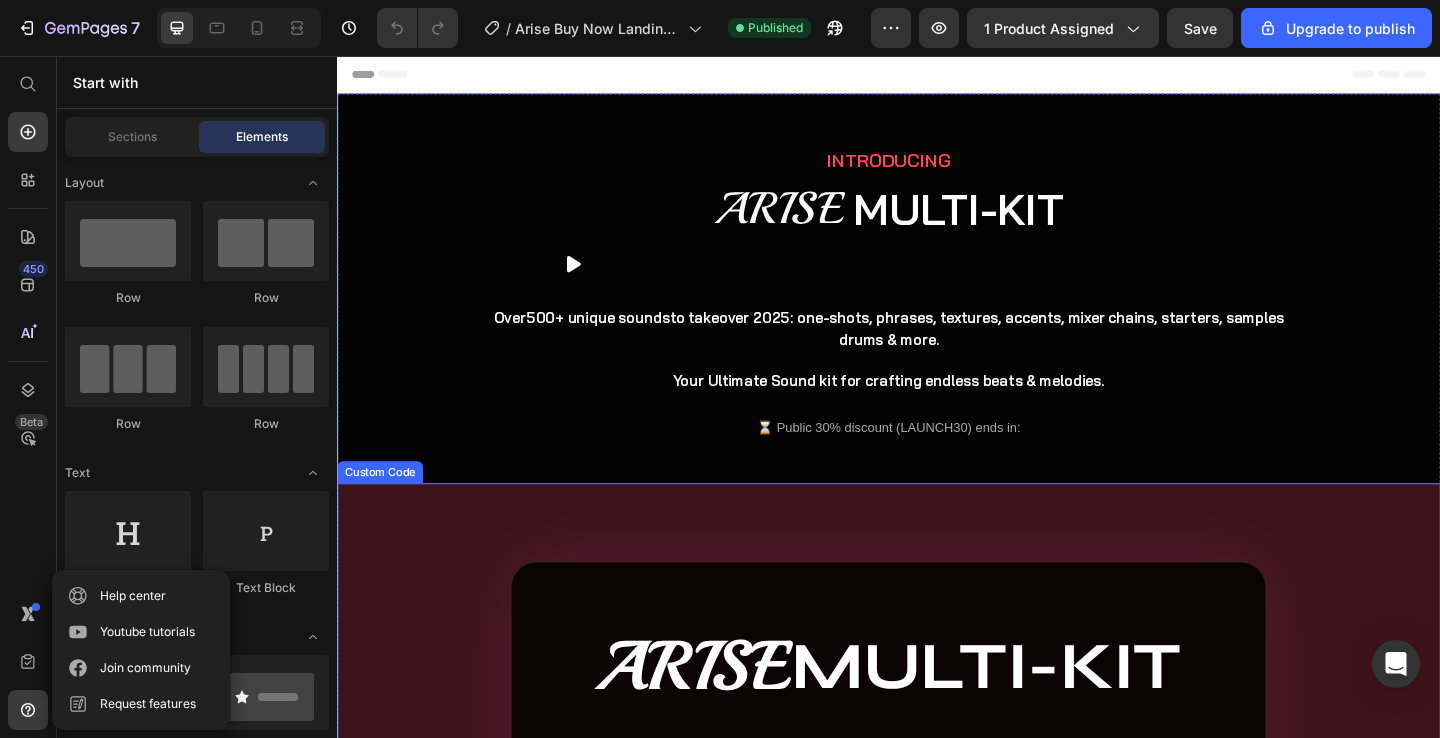 click on "ARISE  MULTI-KIT
is Here.
Not just sounds — but tools to shape your own distinct sound.
Dark ,  raw , and built for all producers trying to create & unlock new sonics.
🔓 Unlock Now
🎧 Preview Sounds" at bounding box center (937, 892) 